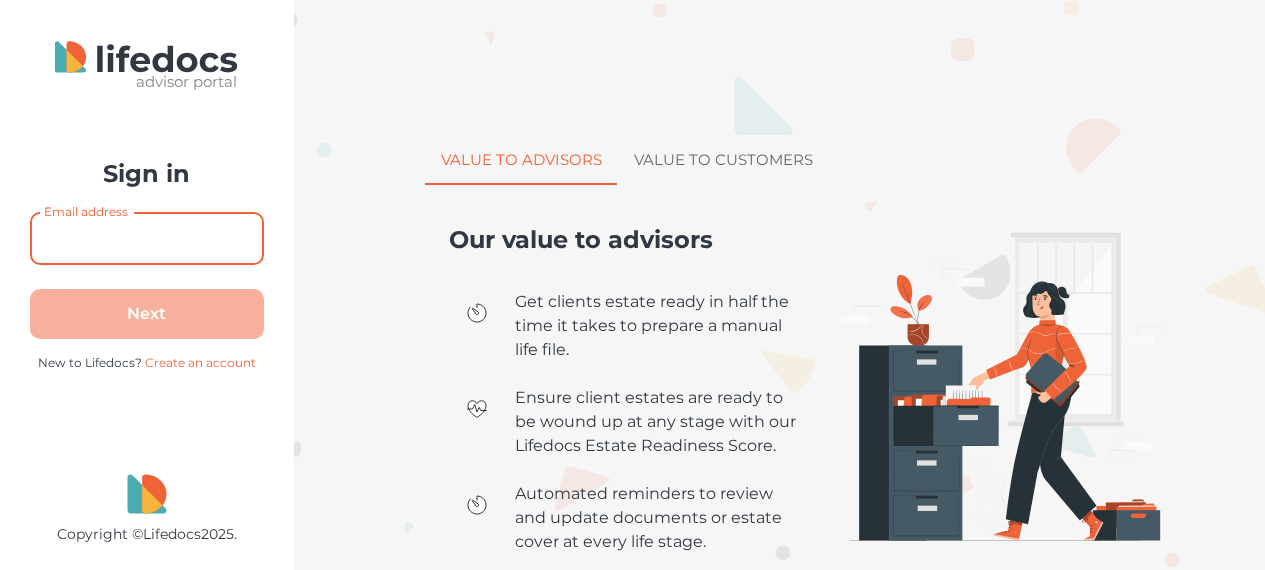 scroll, scrollTop: 0, scrollLeft: 0, axis: both 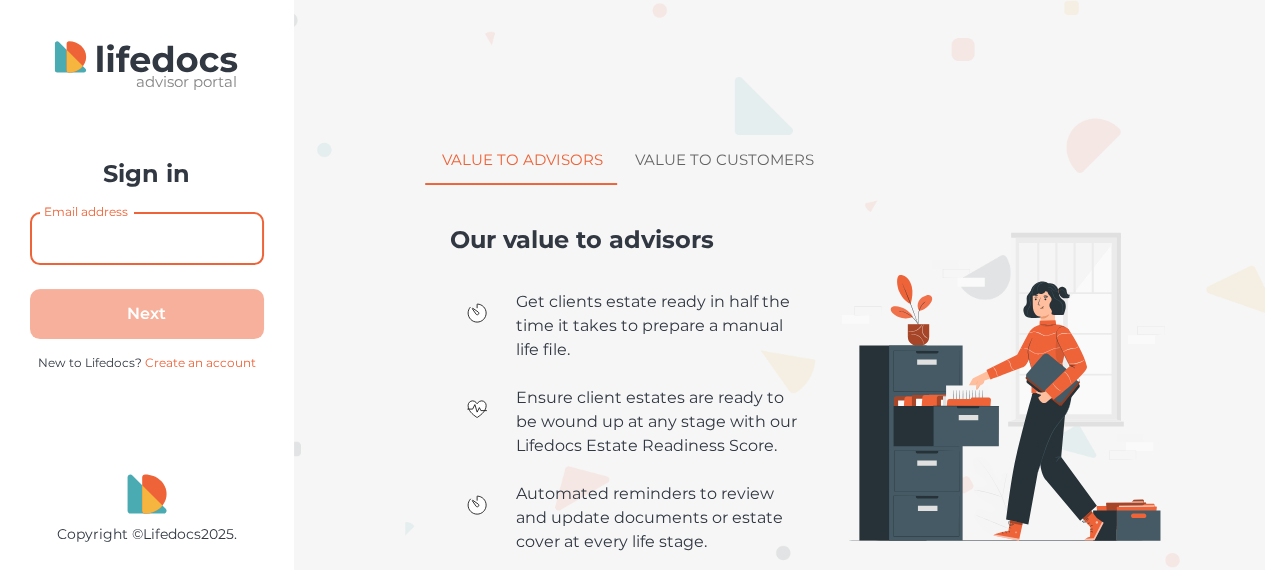 type on "[EMAIL]" 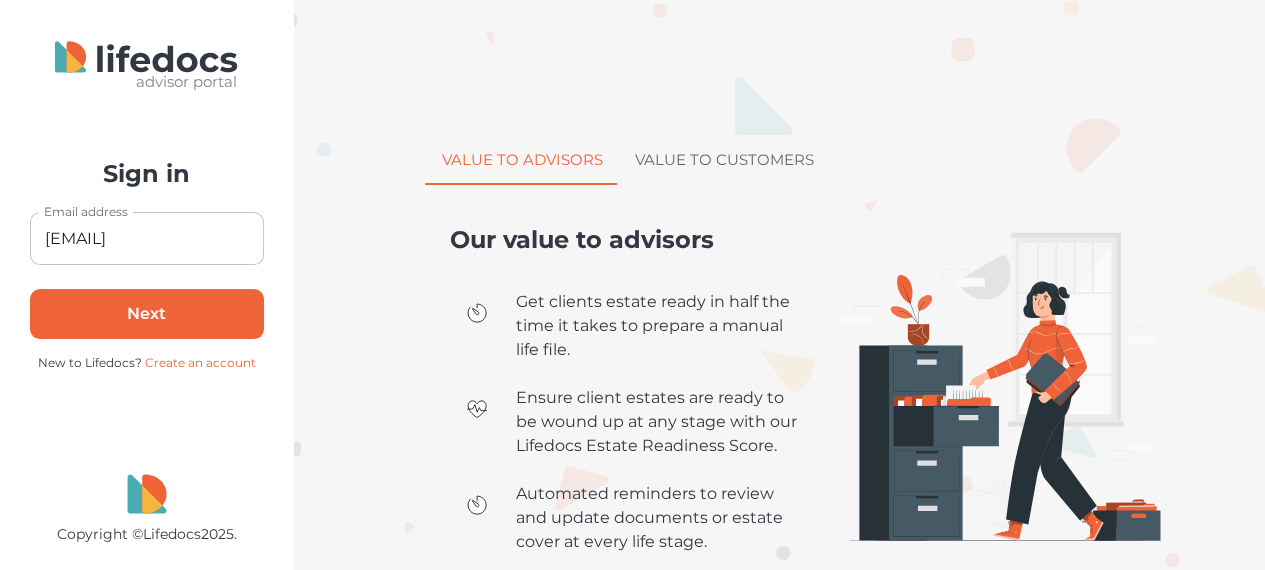 click on "Next" at bounding box center (147, 314) 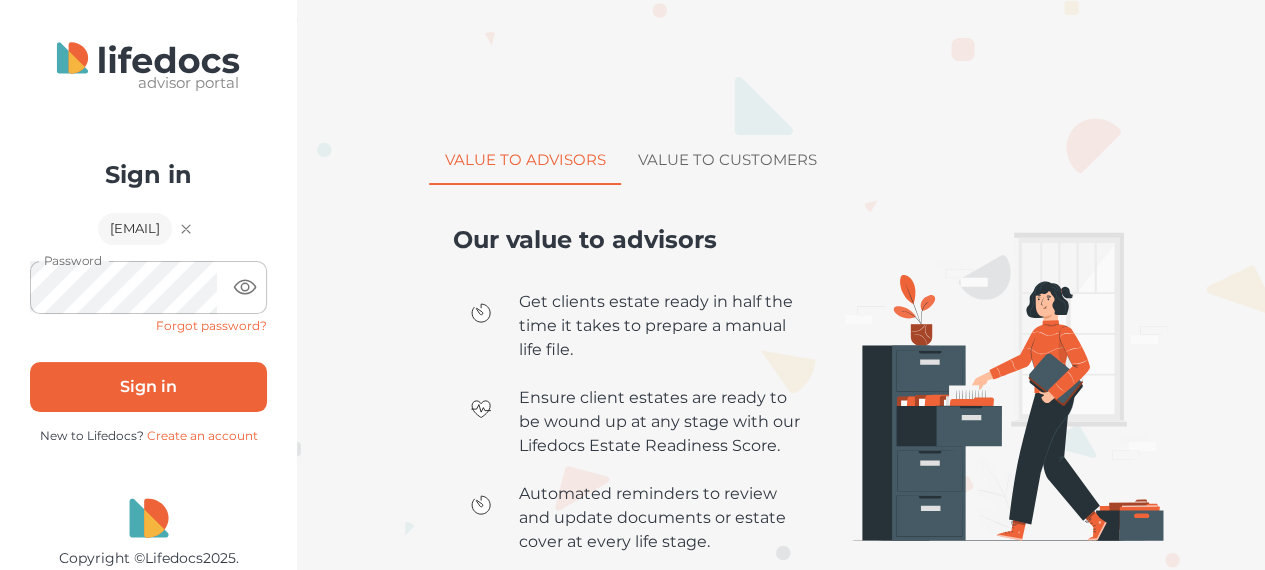 click on "Sign in" at bounding box center [148, 387] 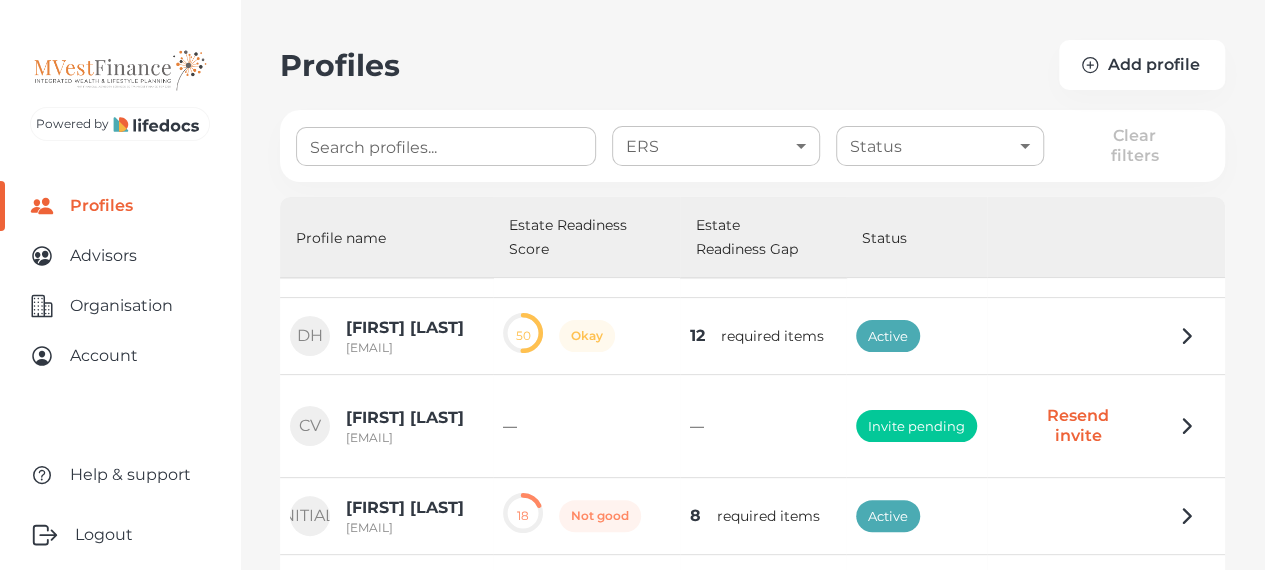 scroll, scrollTop: 199, scrollLeft: 0, axis: vertical 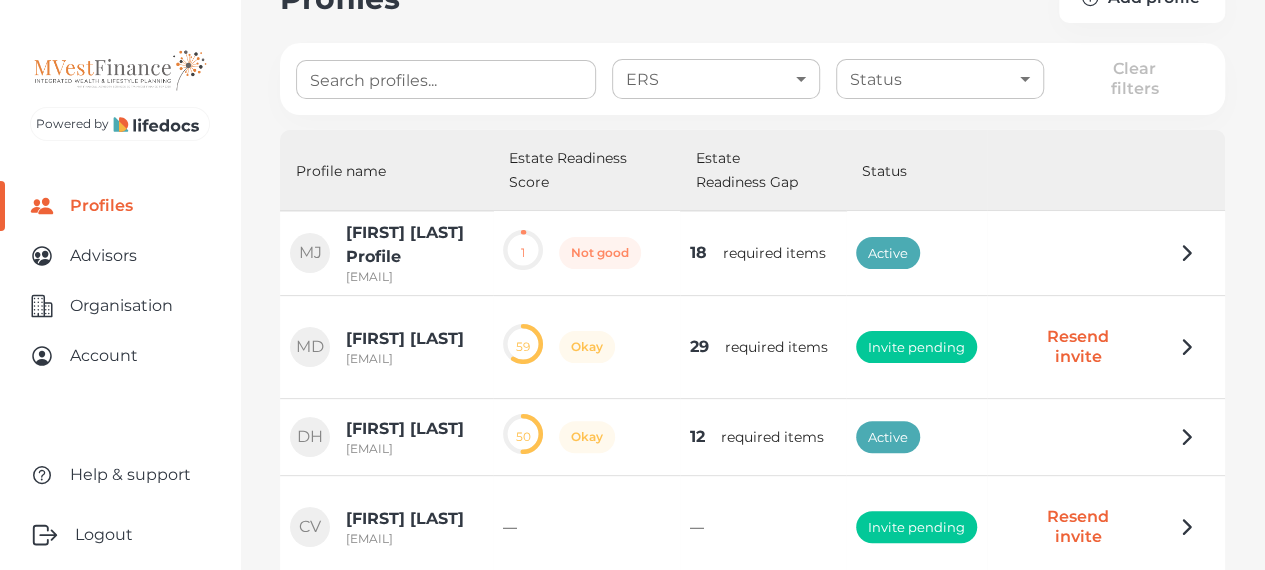 click on "Search profiles..." at bounding box center (446, 79) 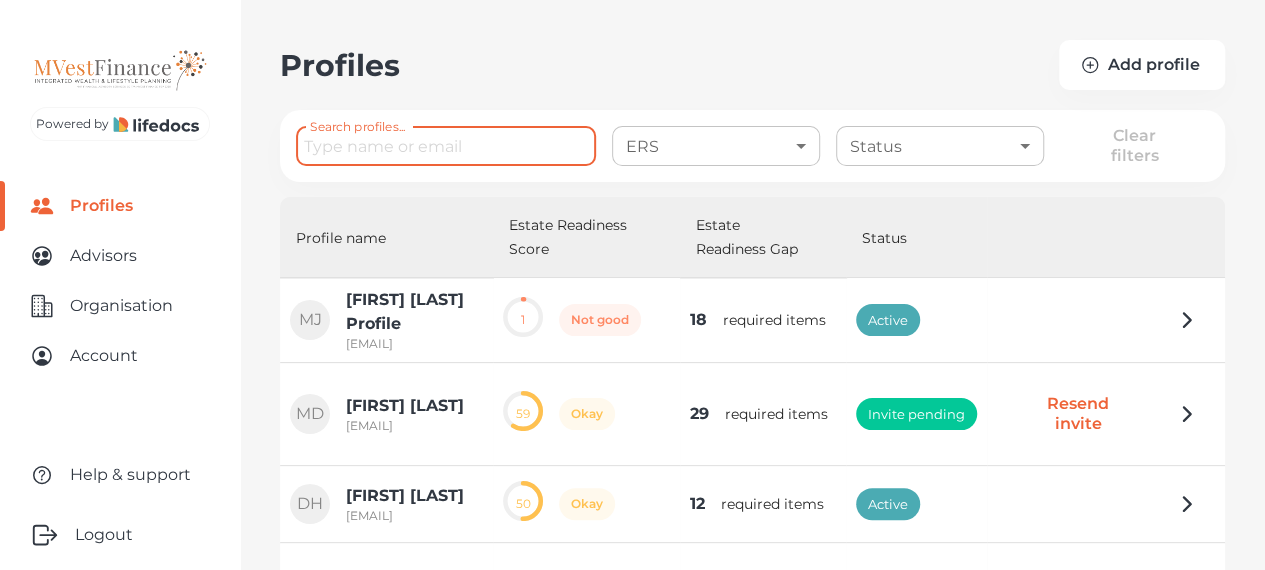 scroll, scrollTop: 0, scrollLeft: 0, axis: both 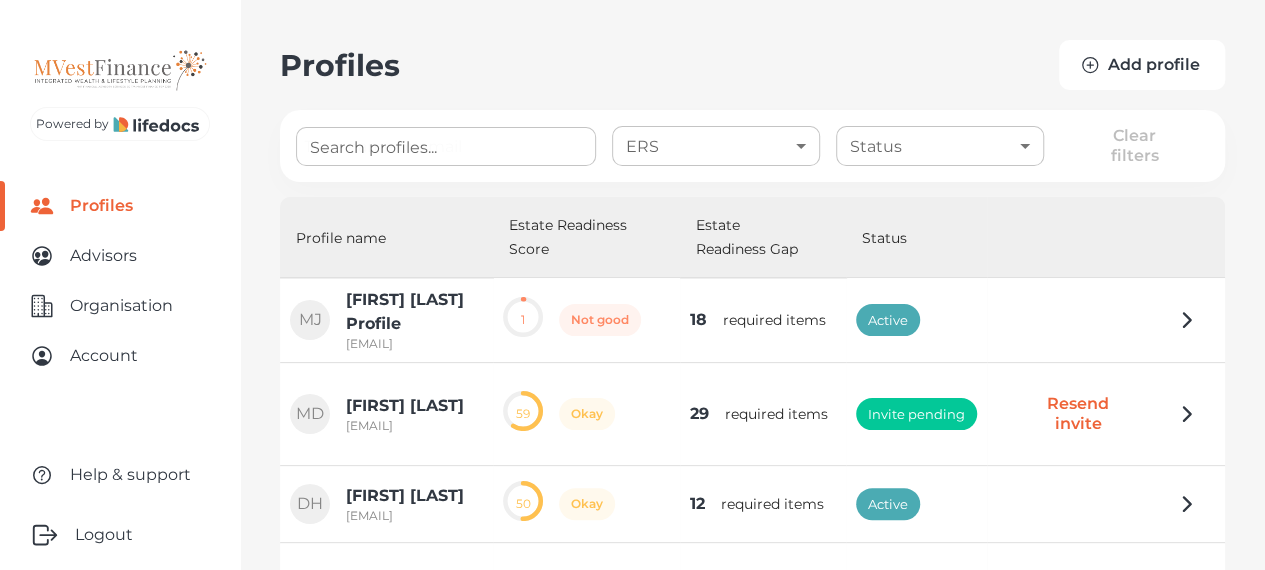 click at bounding box center (1090, 65) 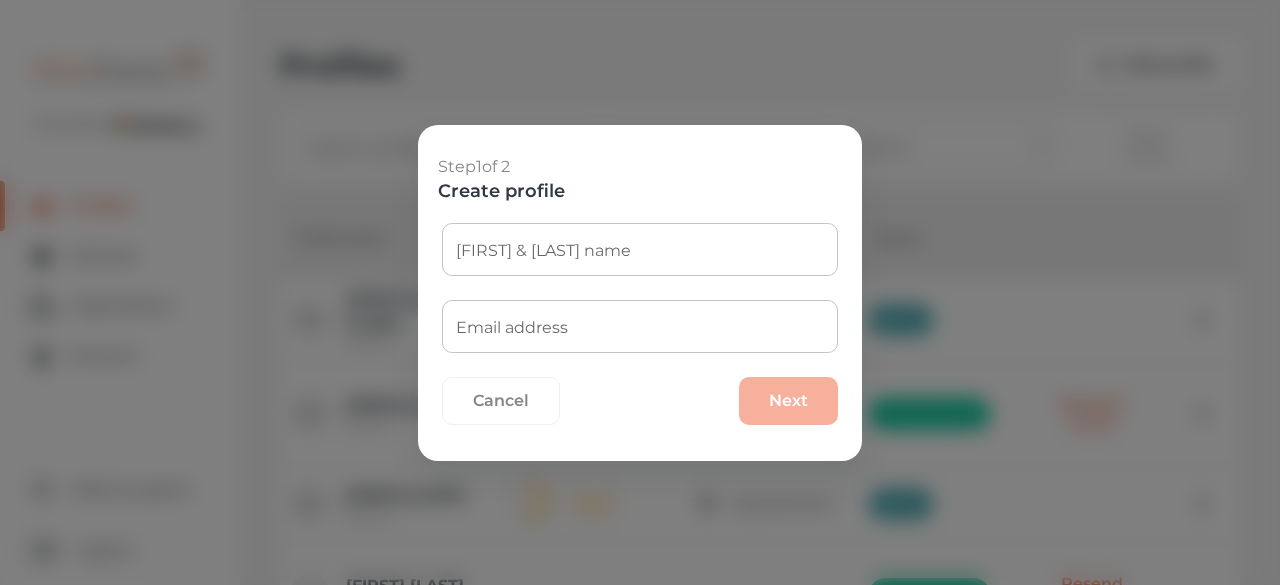 click on "[FIRST] & [LAST] name" at bounding box center (640, 249) 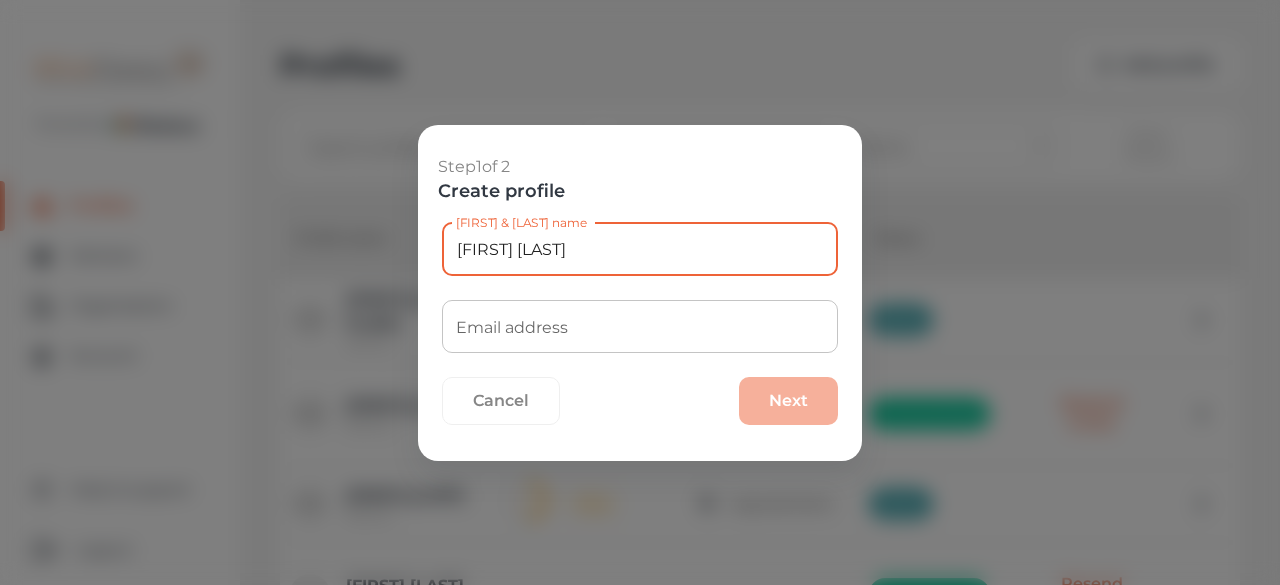 type on "[FIRST] [LAST]" 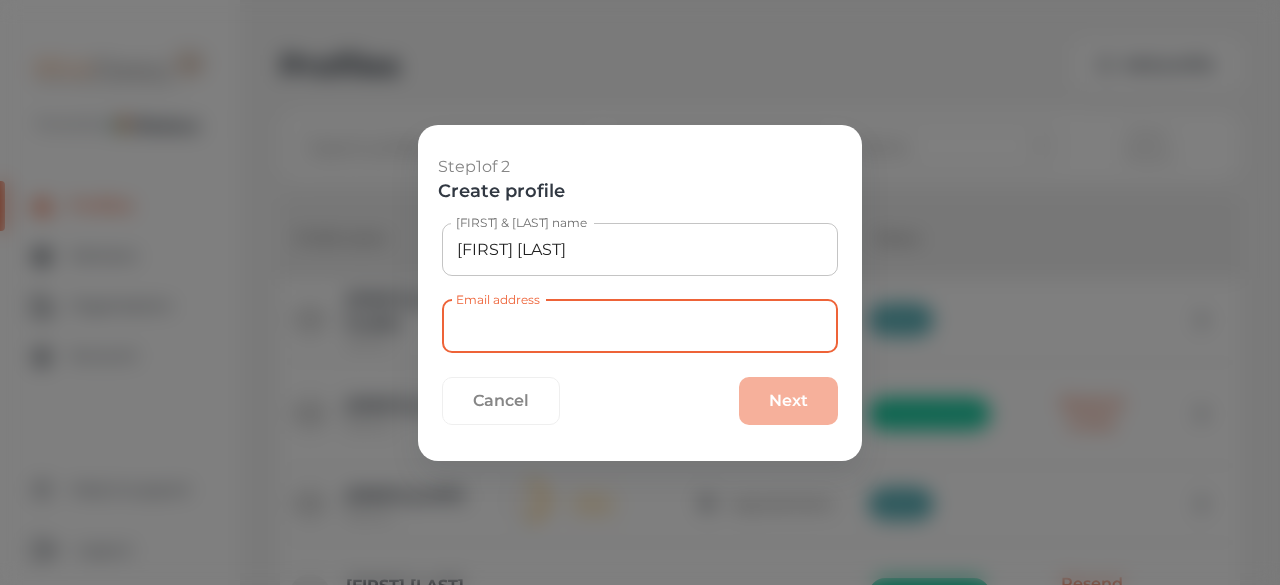 click on "Email address" at bounding box center [640, 326] 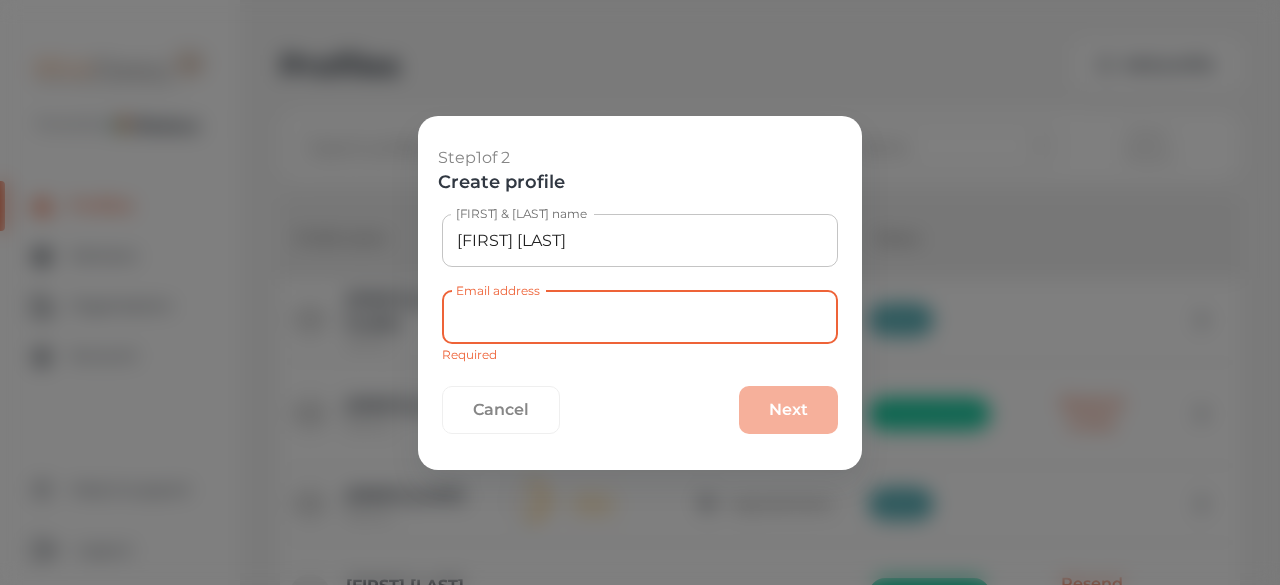 click on "Email address" at bounding box center [640, 317] 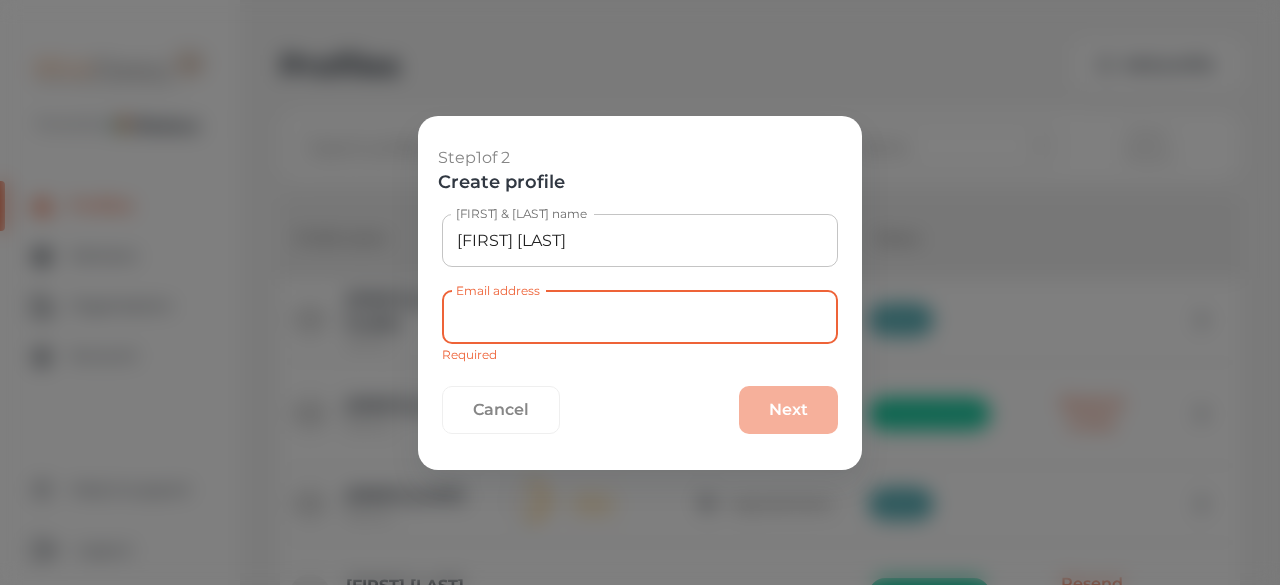 paste on "[EMAIL]" 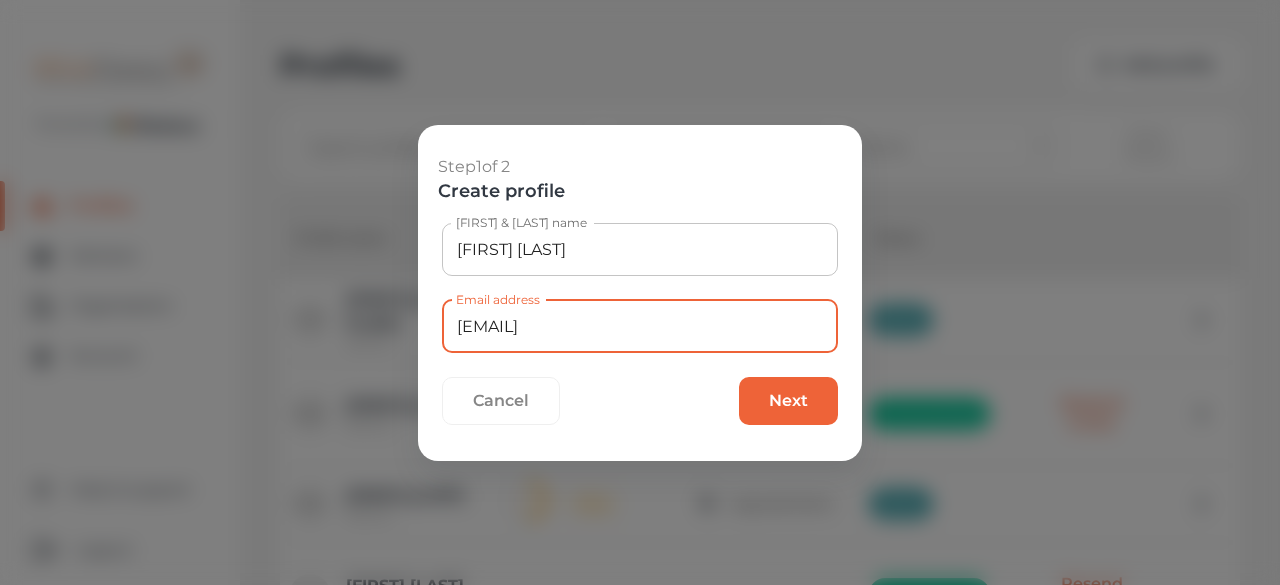type on "[EMAIL]" 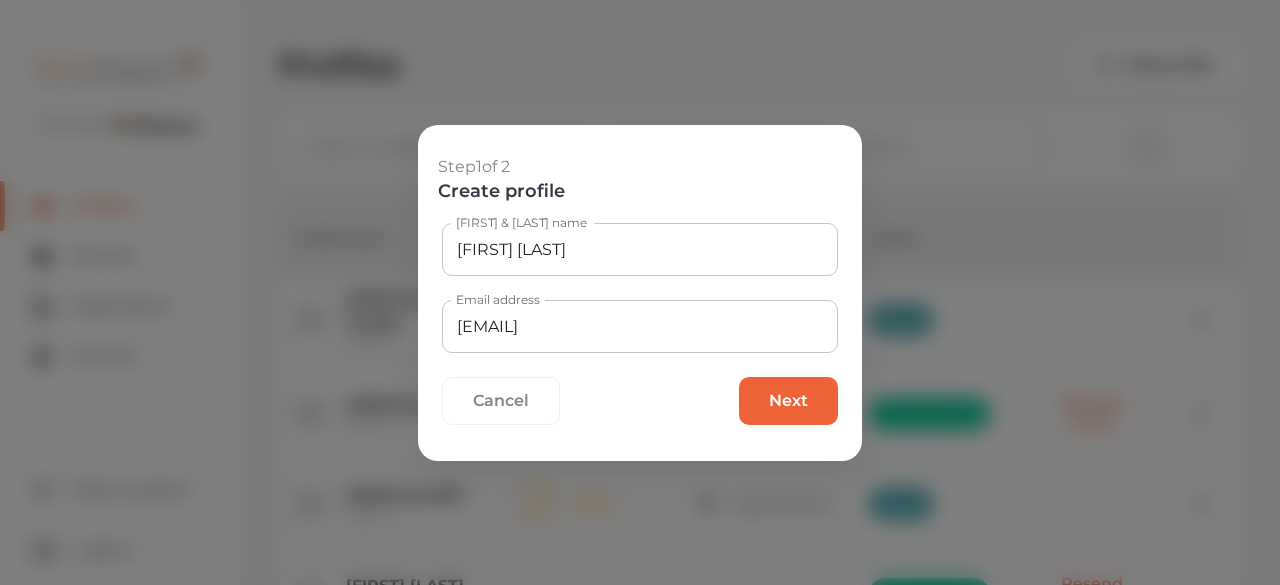 click on "Next" at bounding box center [788, 401] 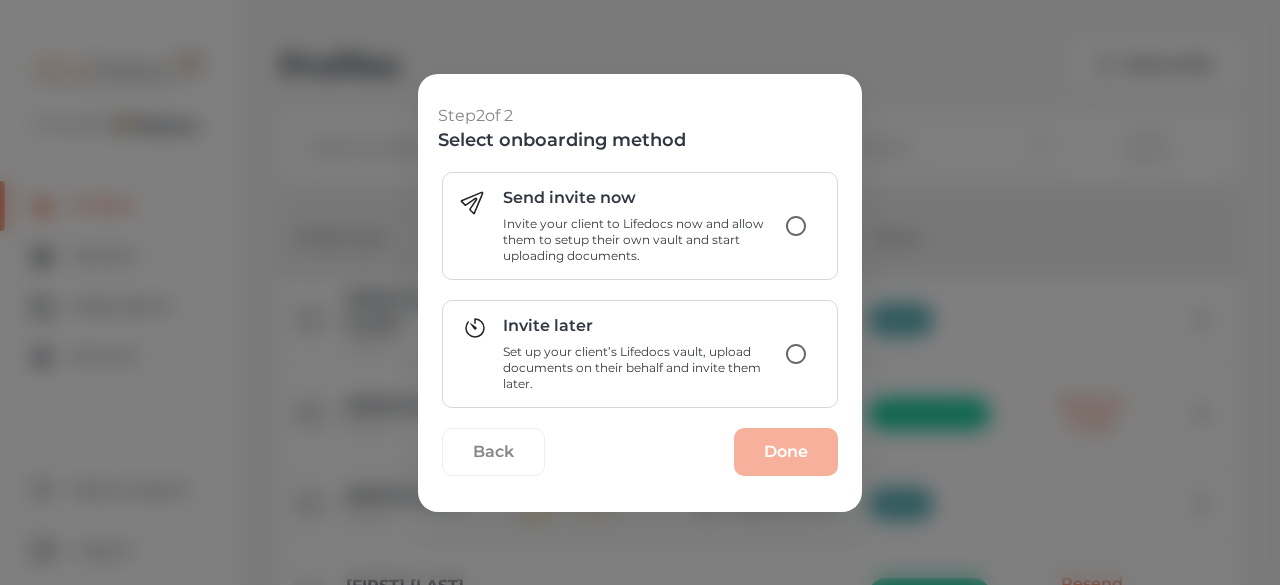 click on "Invite later Set up your client’s Lifedocs vault, upload documents on their behalf and invite them later." at bounding box center (796, 226) 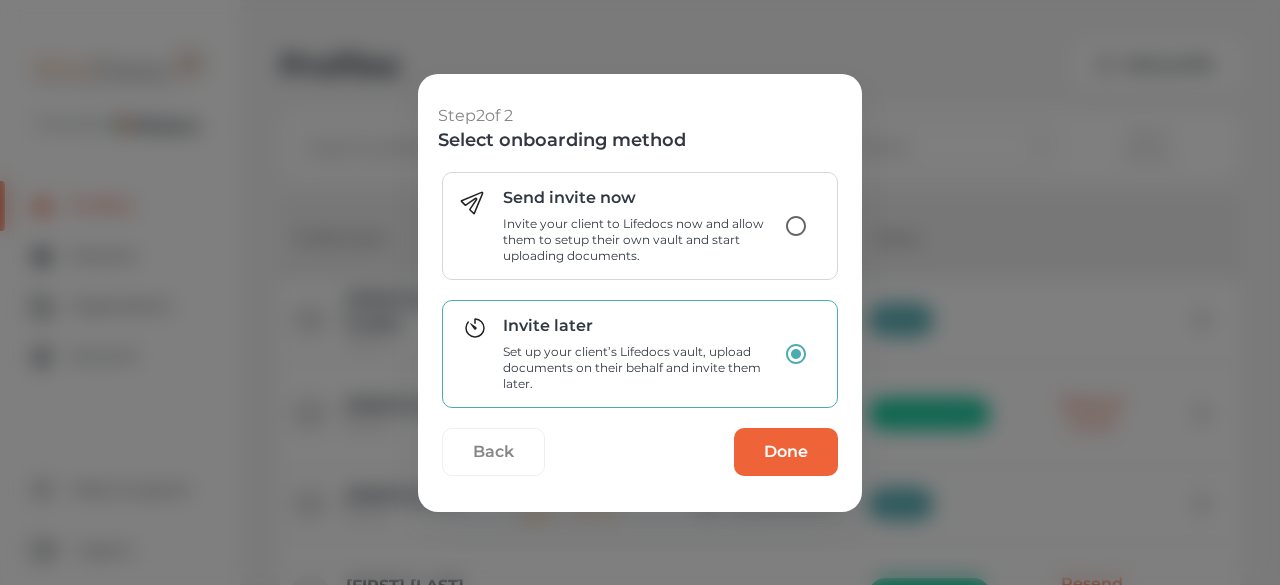 click on "Done" at bounding box center [786, 452] 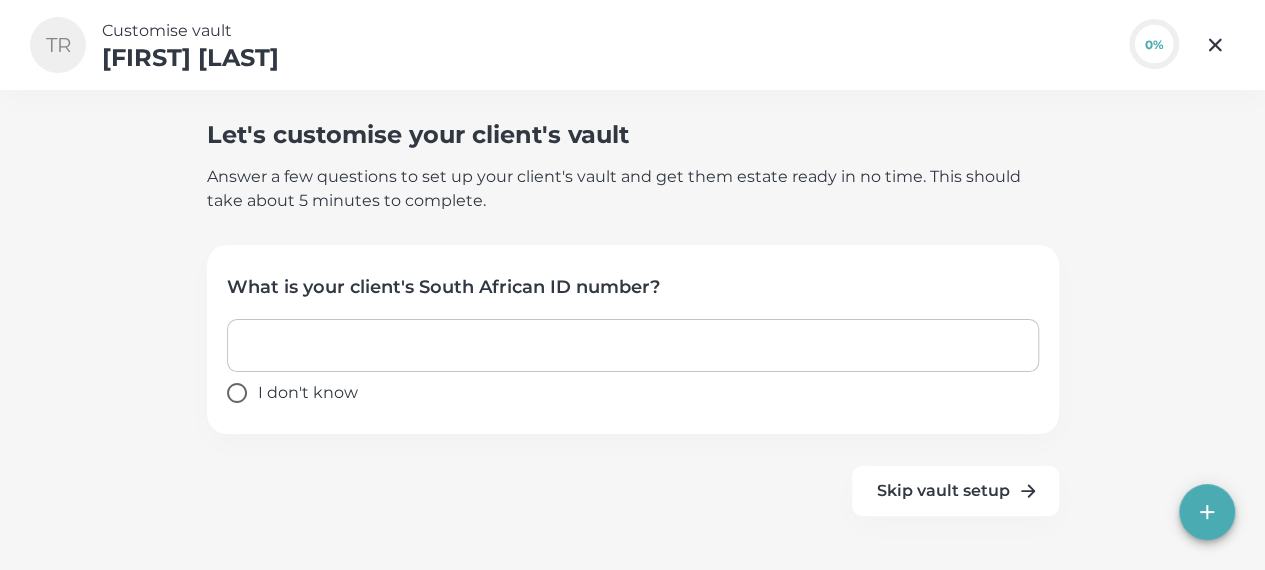 click at bounding box center [633, 345] 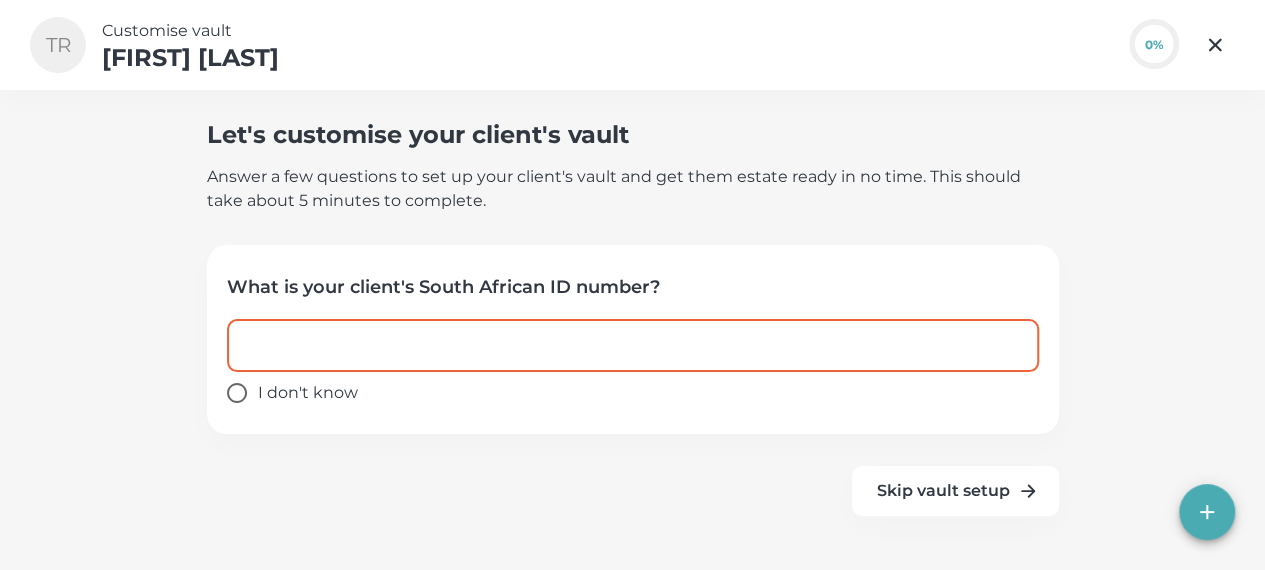 paste on "[NUMBER]" 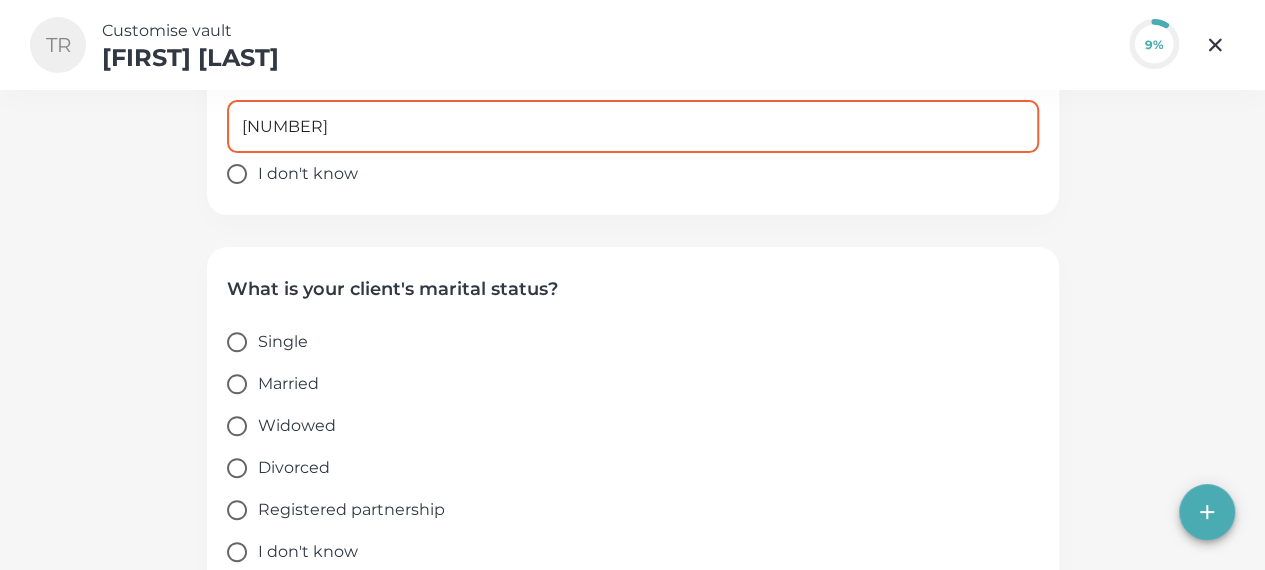 scroll, scrollTop: 242, scrollLeft: 0, axis: vertical 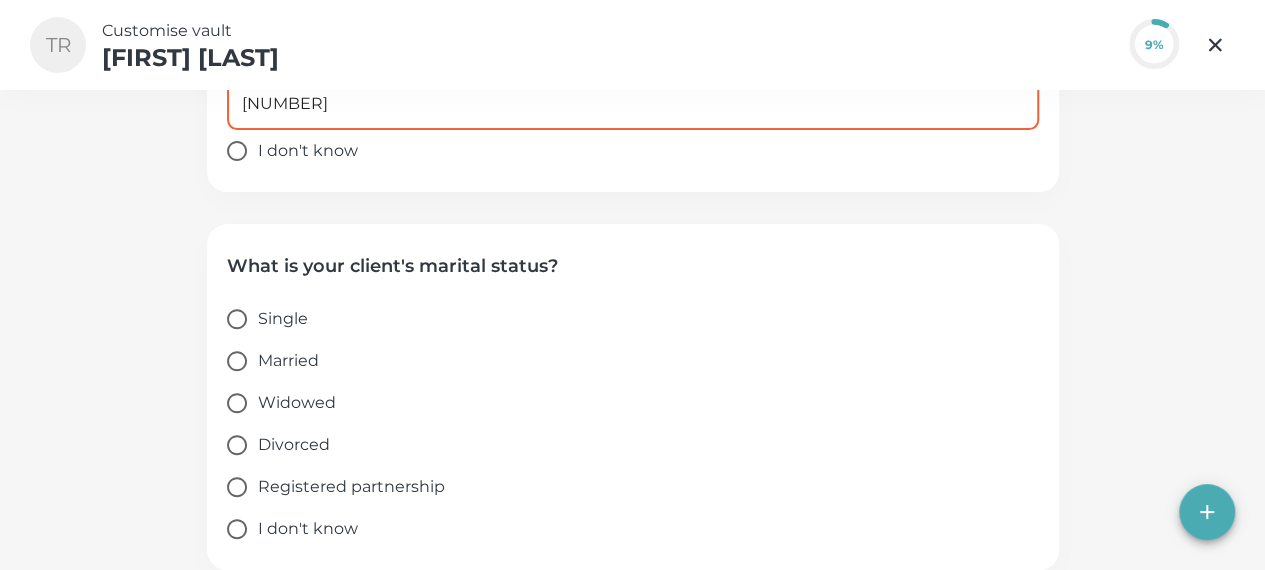 type on "[NUMBER]" 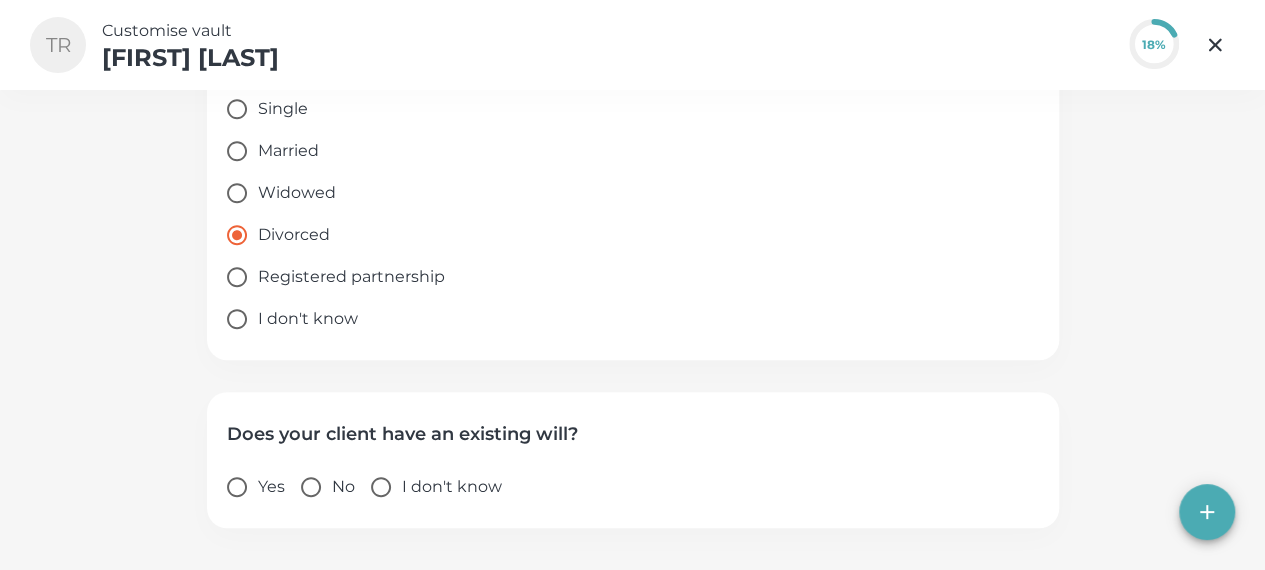 scroll, scrollTop: 474, scrollLeft: 0, axis: vertical 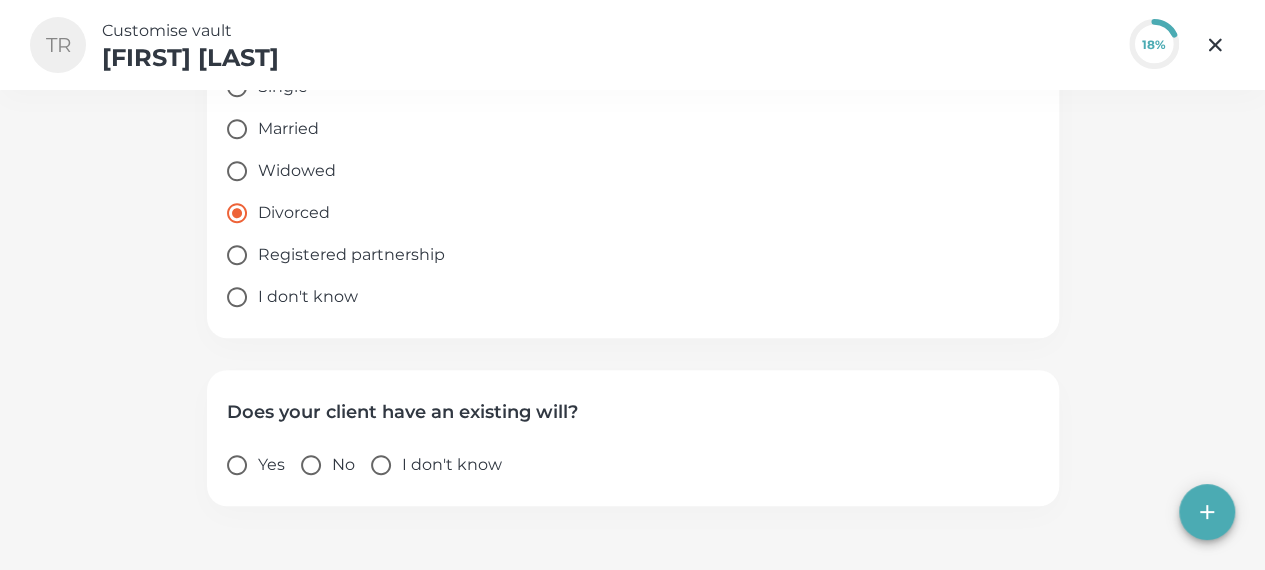 click on "Yes" at bounding box center (271, 465) 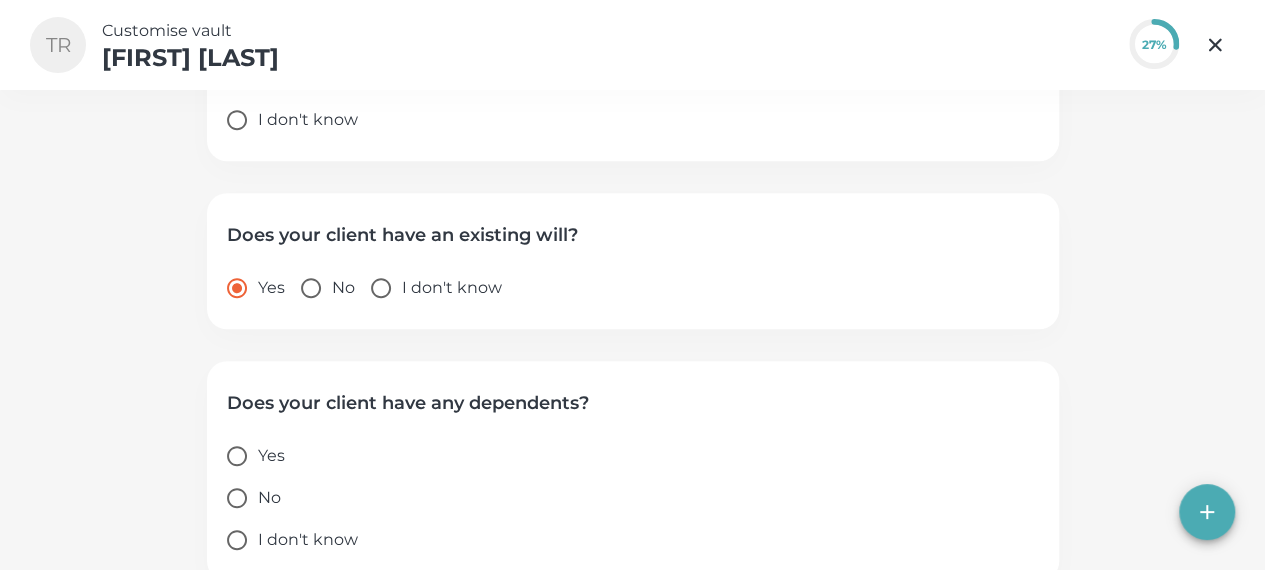 scroll, scrollTop: 662, scrollLeft: 0, axis: vertical 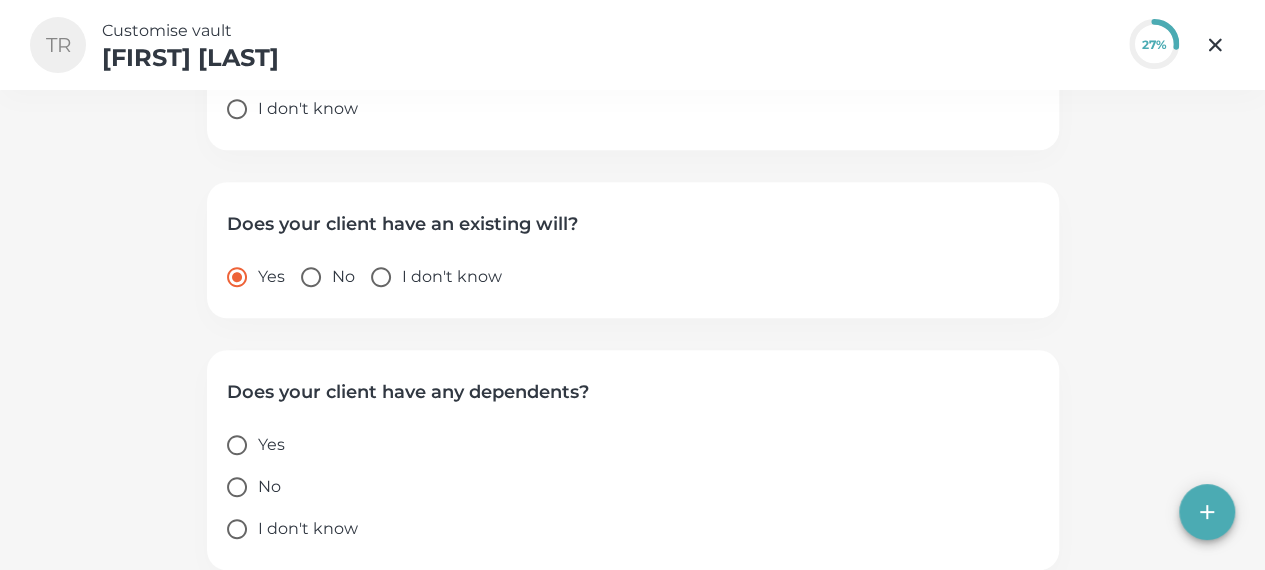 click on "Yes" at bounding box center (271, 445) 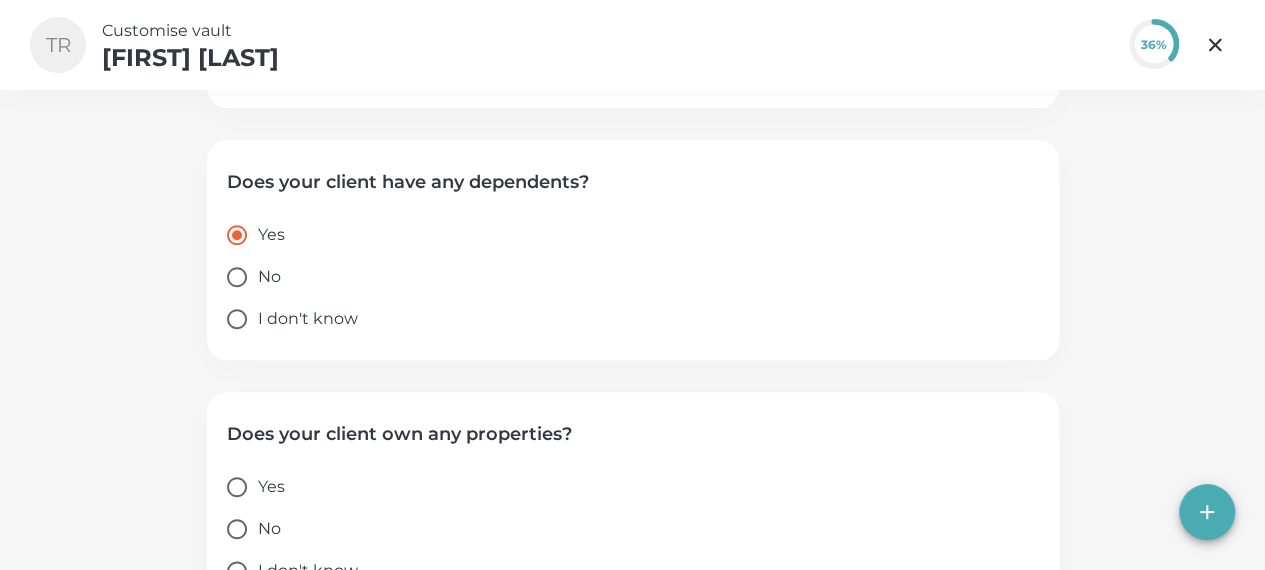 scroll, scrollTop: 914, scrollLeft: 0, axis: vertical 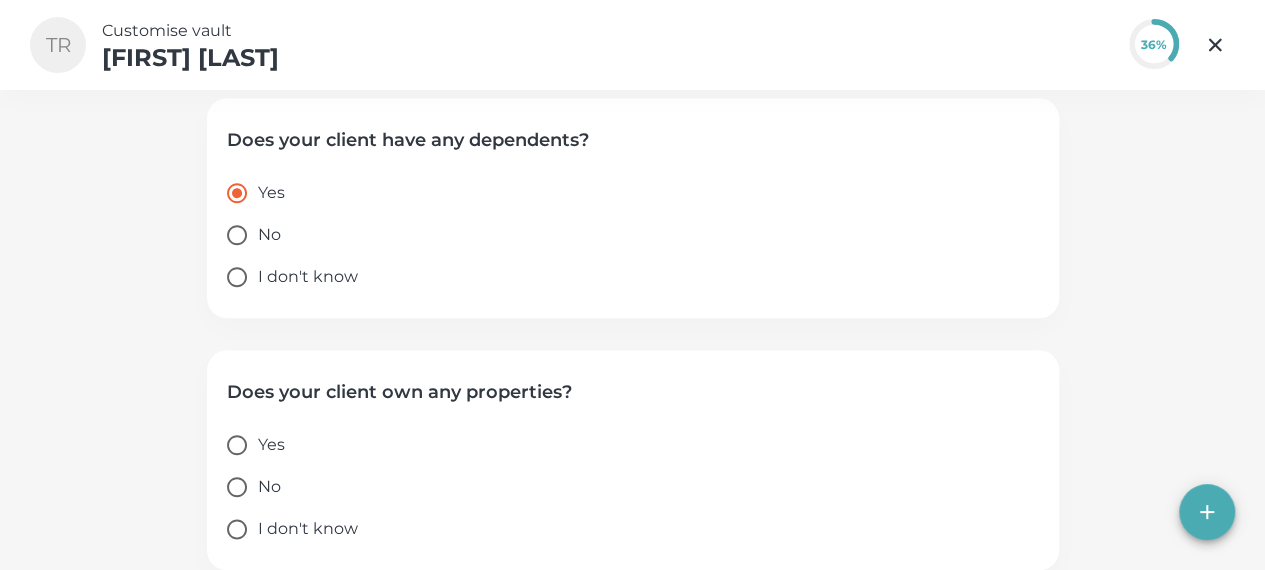 click on "Yes" at bounding box center [271, 445] 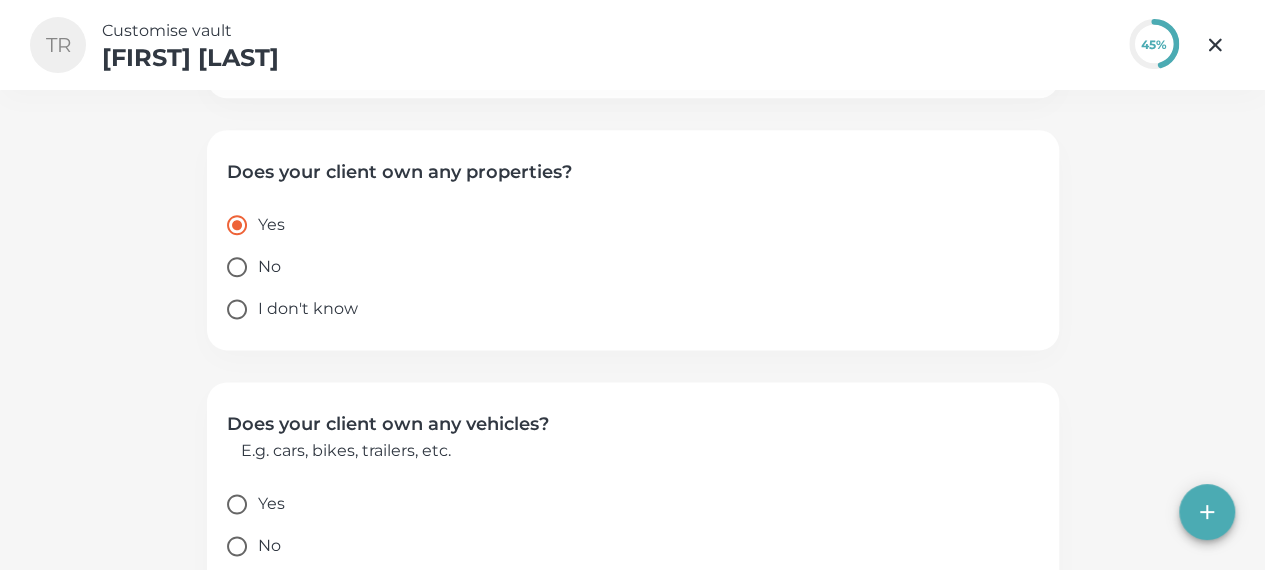 scroll, scrollTop: 1193, scrollLeft: 0, axis: vertical 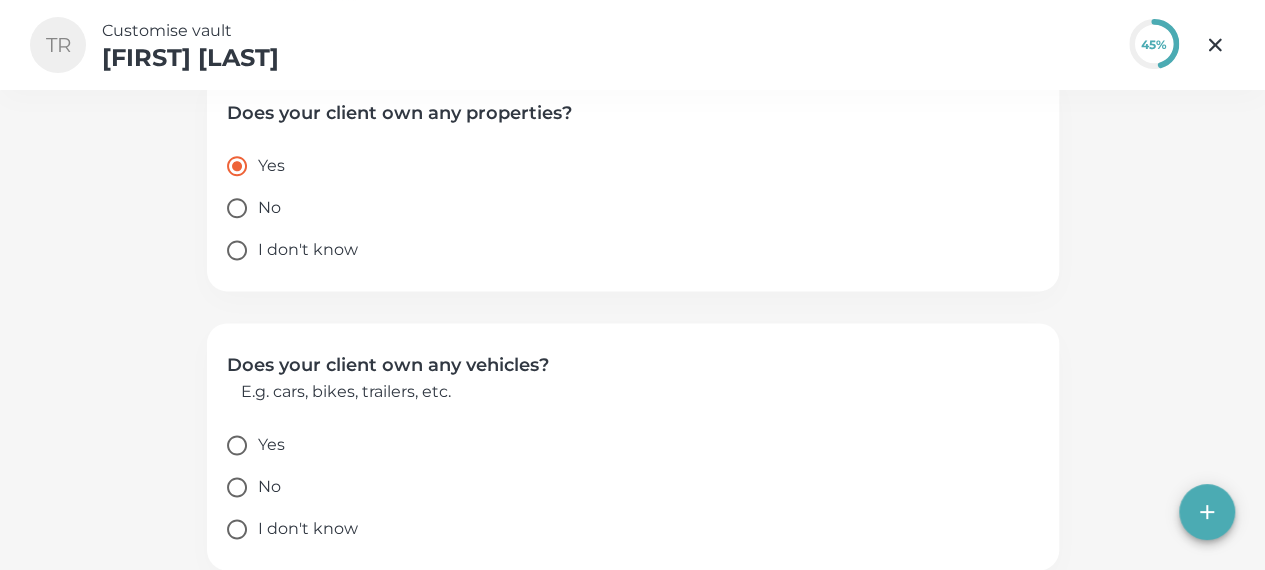 click on "Yes" at bounding box center (237, 445) 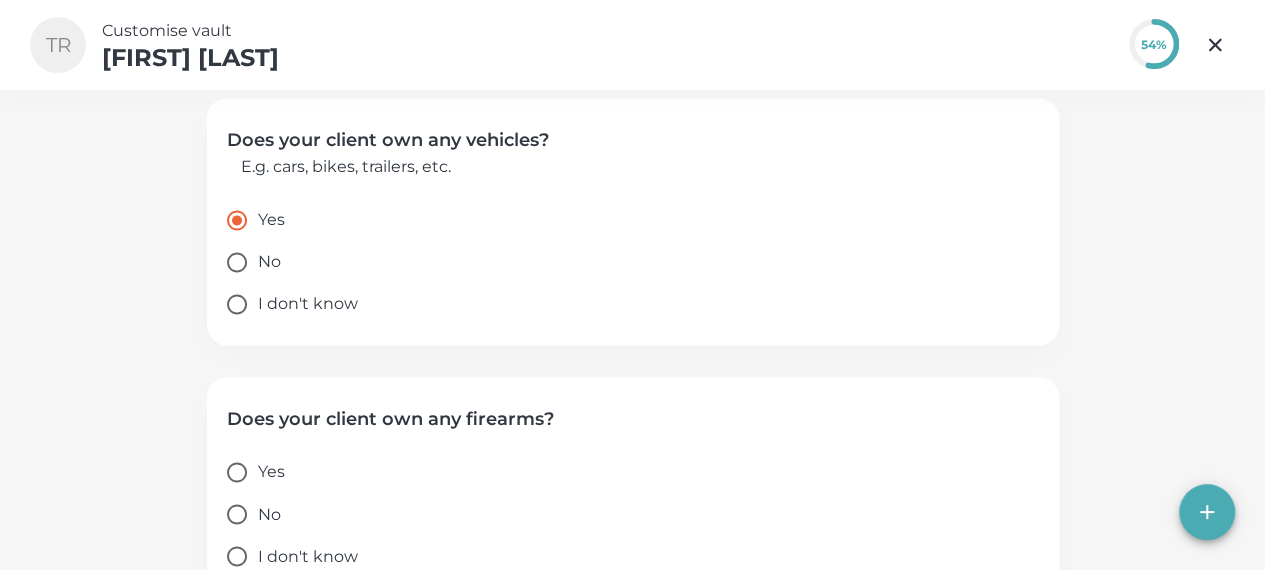 scroll, scrollTop: 1445, scrollLeft: 0, axis: vertical 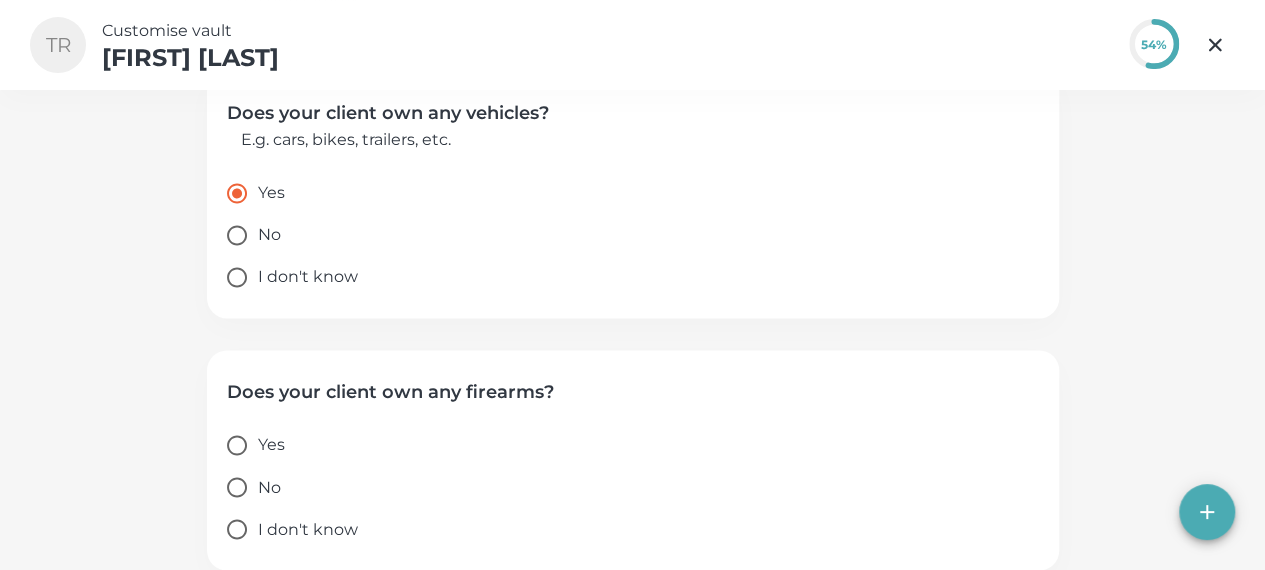 click on "I don't know" at bounding box center [271, 445] 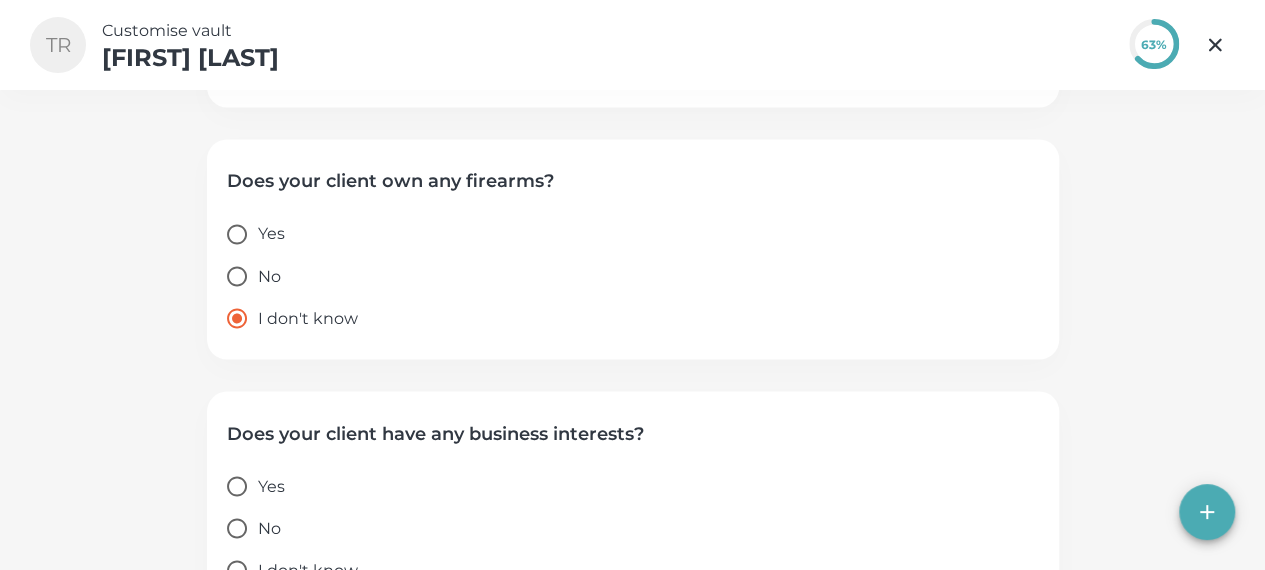 scroll, scrollTop: 1697, scrollLeft: 0, axis: vertical 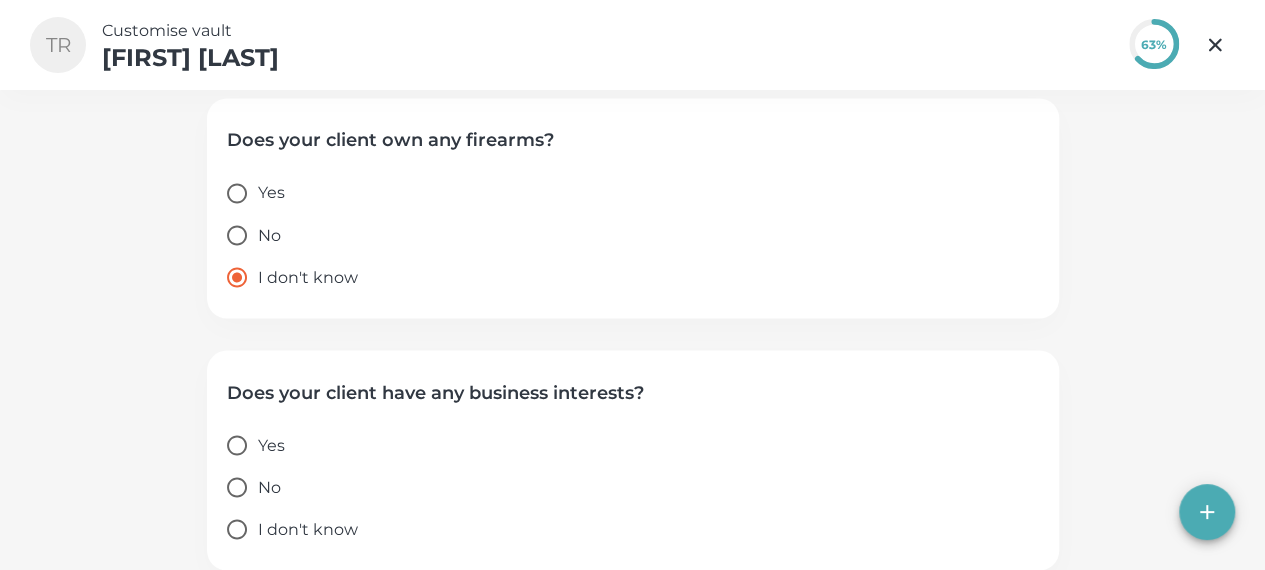 click on "Yes" at bounding box center [271, 445] 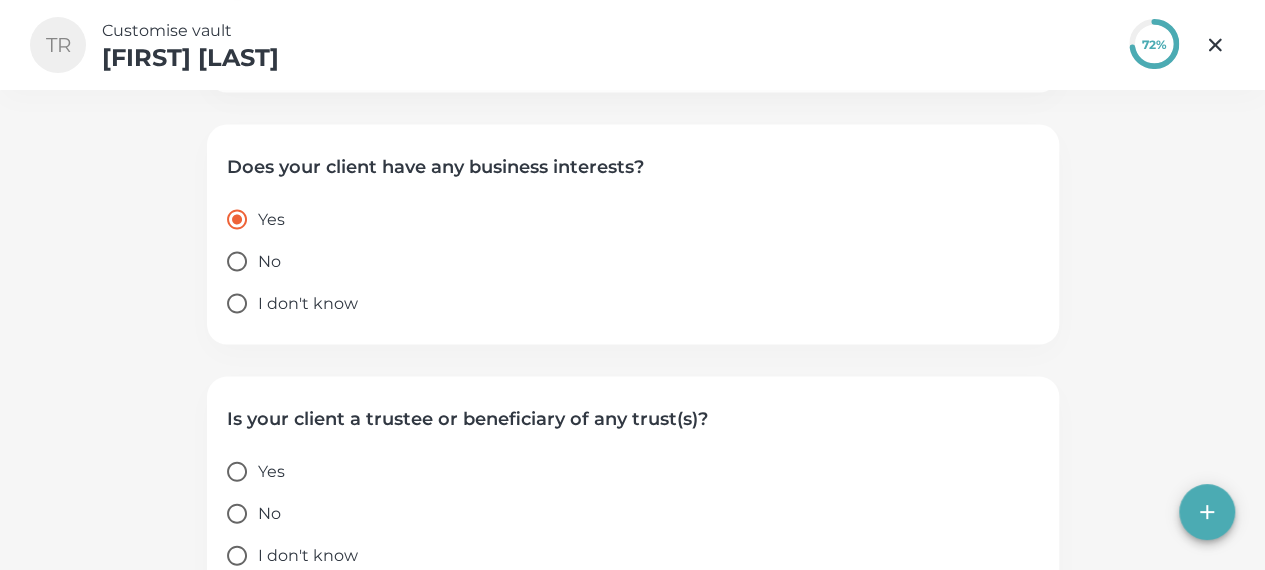 scroll, scrollTop: 1949, scrollLeft: 0, axis: vertical 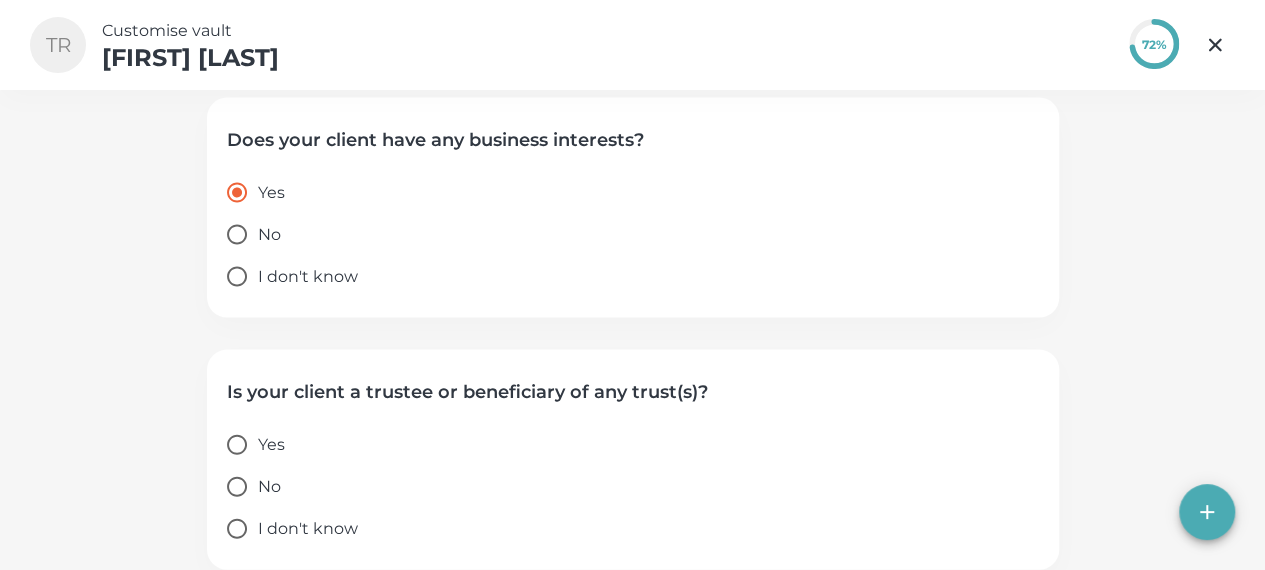 click on "I don't know" at bounding box center [271, 445] 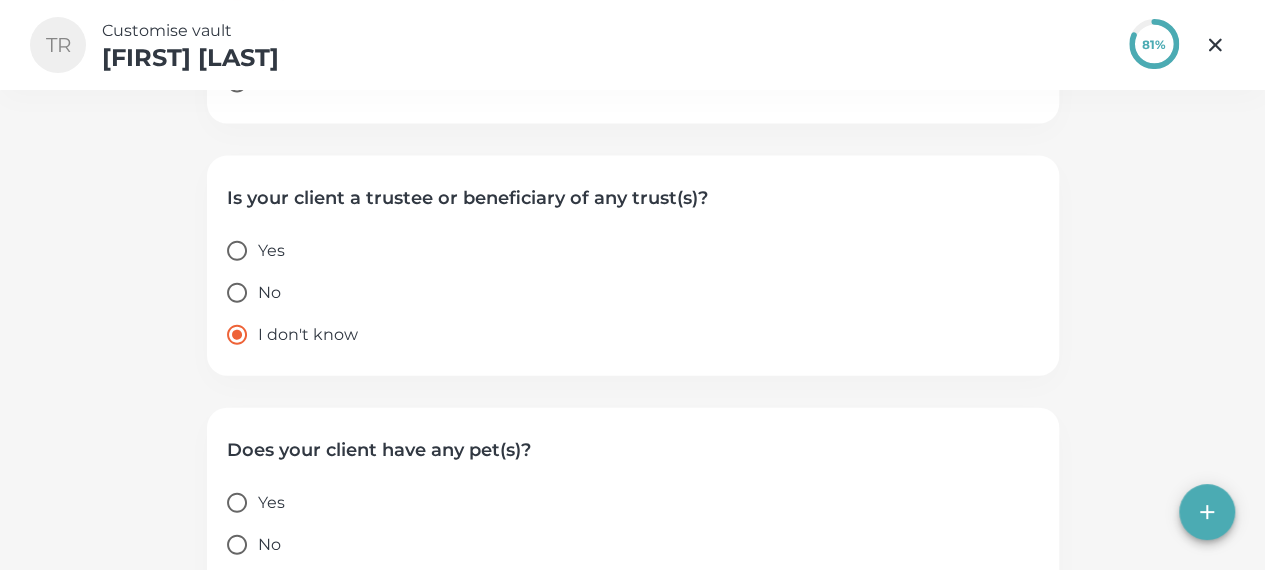 scroll, scrollTop: 2201, scrollLeft: 0, axis: vertical 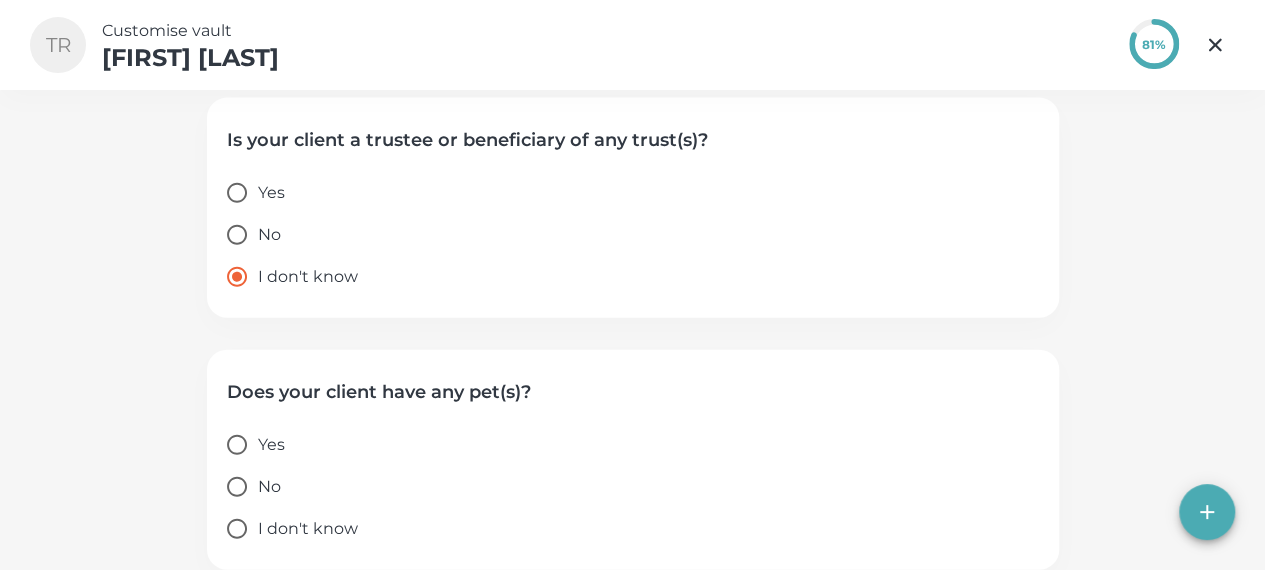 click on "Yes" at bounding box center (271, 445) 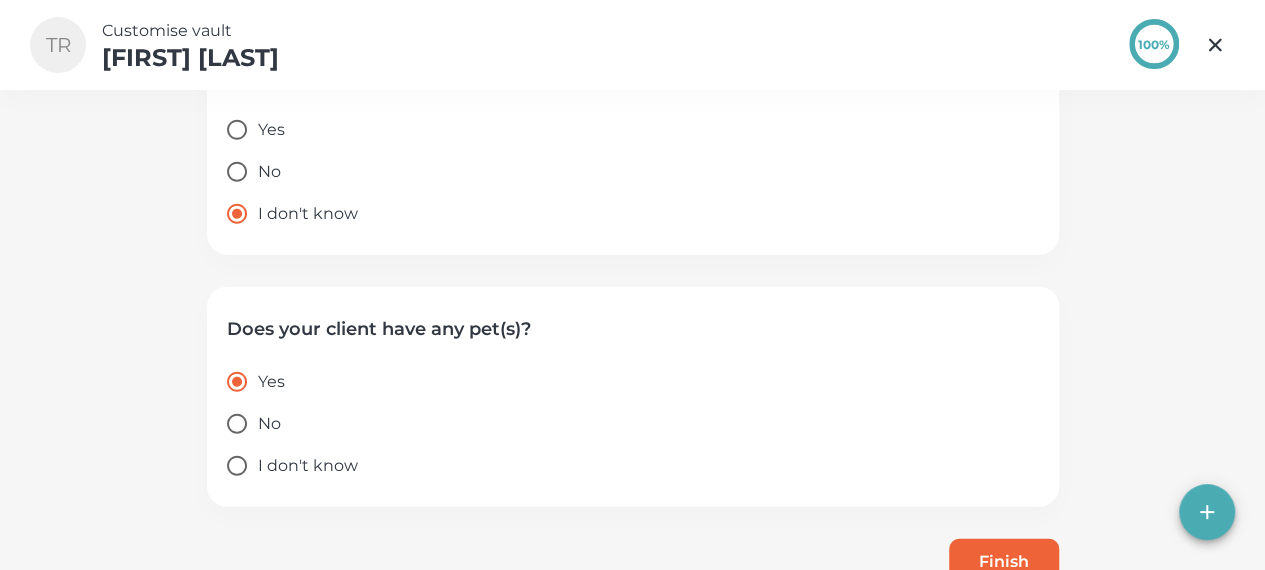 scroll, scrollTop: 2311, scrollLeft: 0, axis: vertical 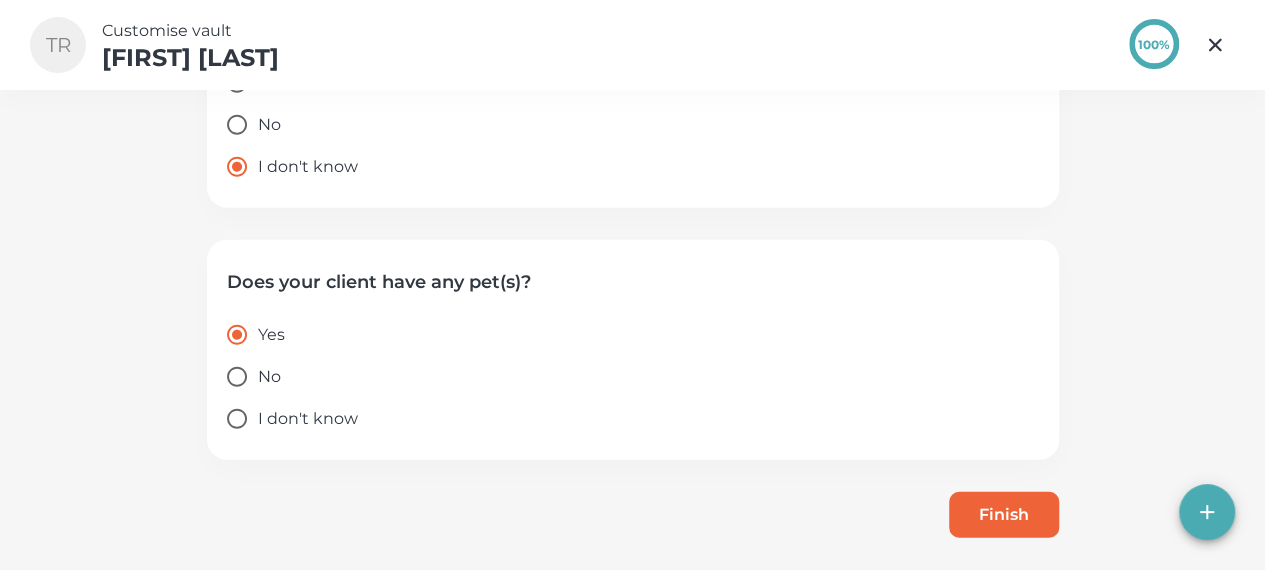 click on "Finish" at bounding box center [1004, 515] 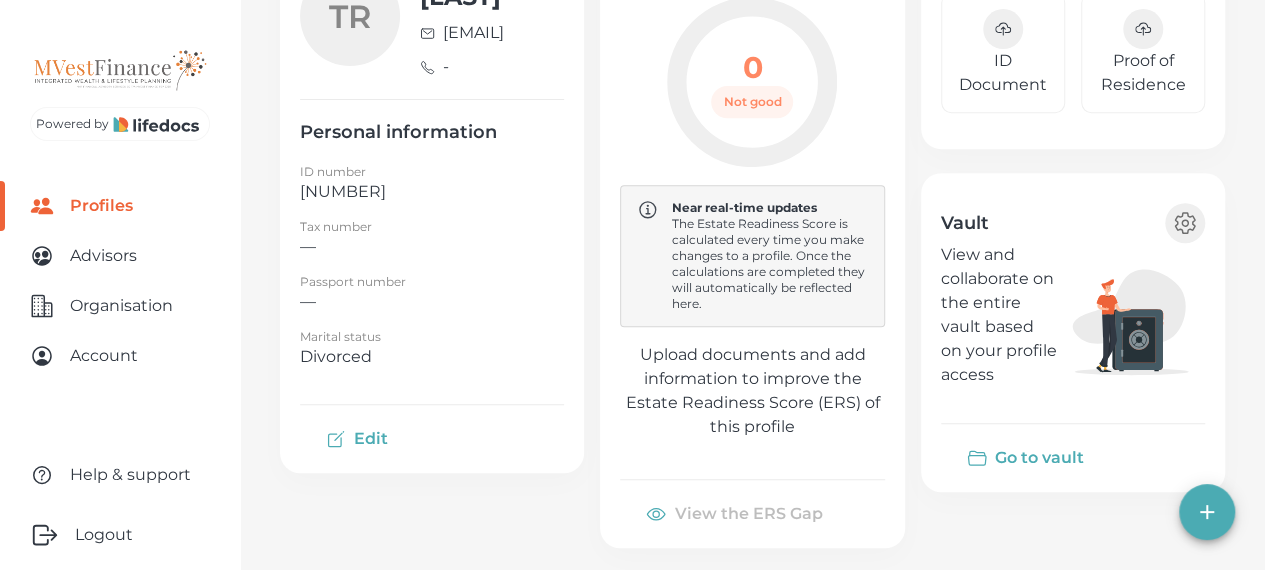 scroll, scrollTop: 400, scrollLeft: 0, axis: vertical 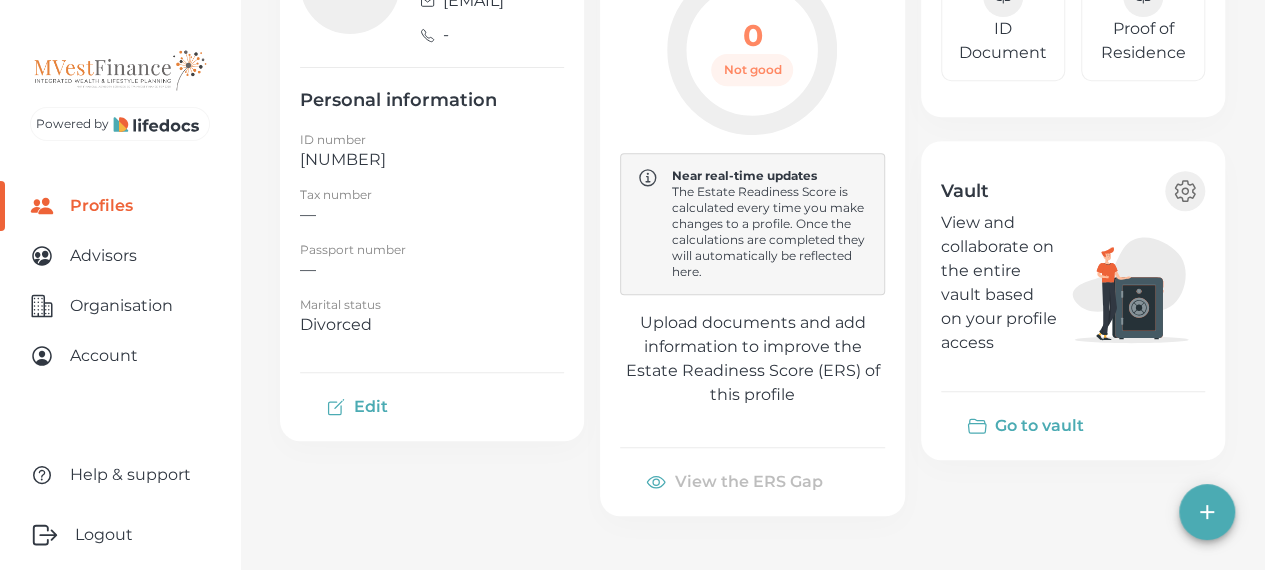 click on "Go to vault" at bounding box center (1027, 426) 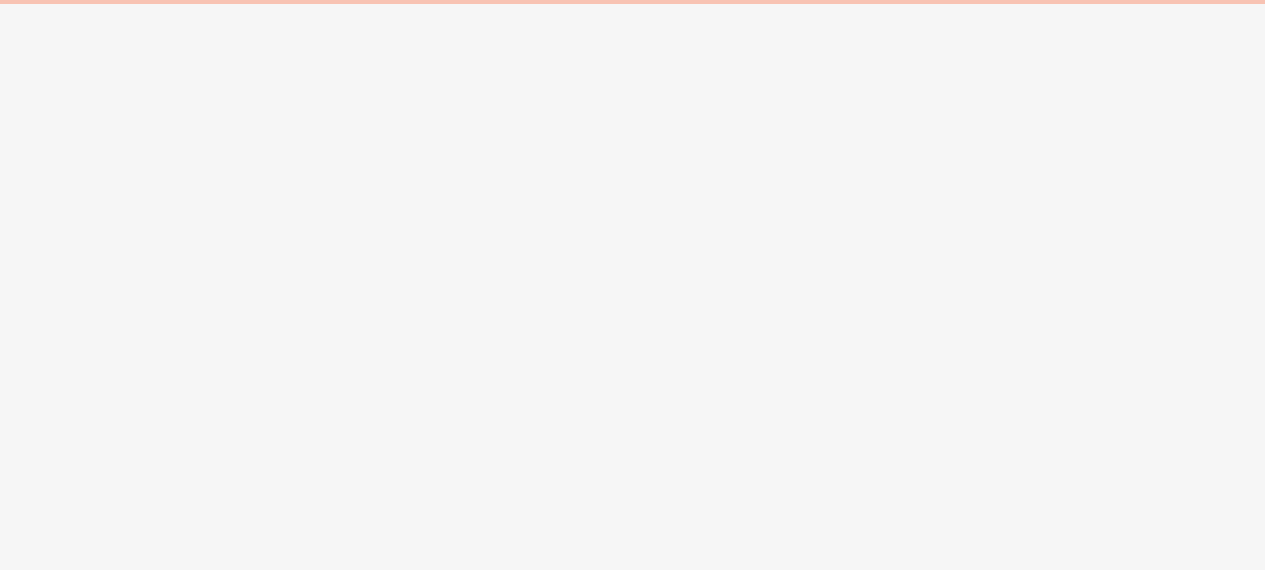 scroll, scrollTop: 0, scrollLeft: 0, axis: both 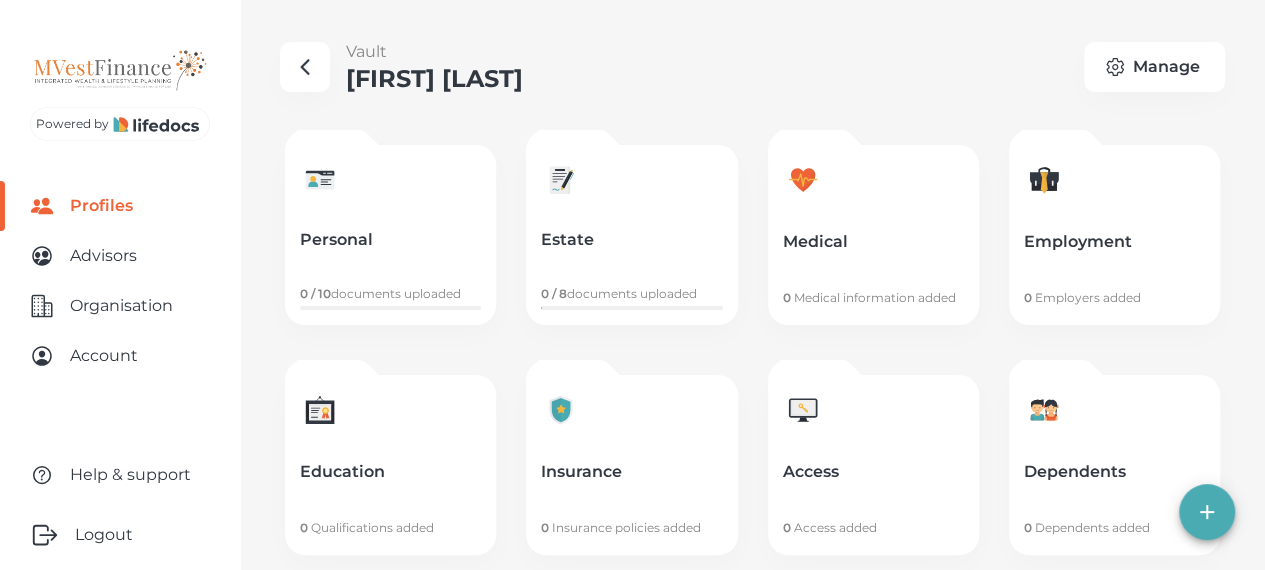 click on "Personal 0 / 10  documents uploaded" at bounding box center (390, 235) 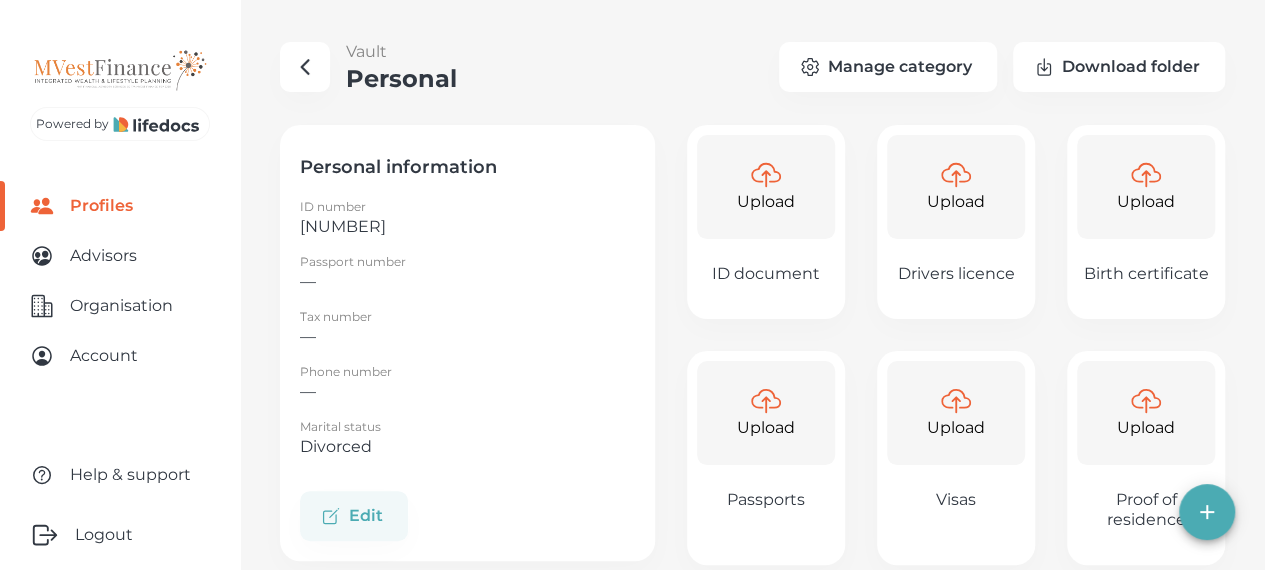 click on "ID document" at bounding box center [766, 274] 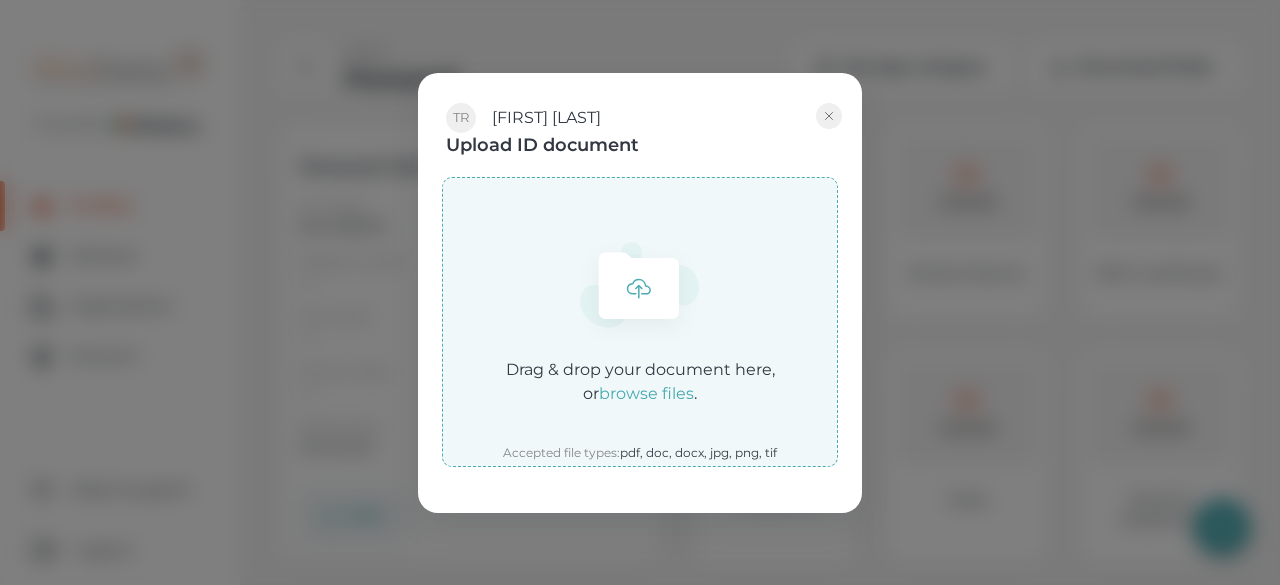 click on "browse files" at bounding box center [646, 393] 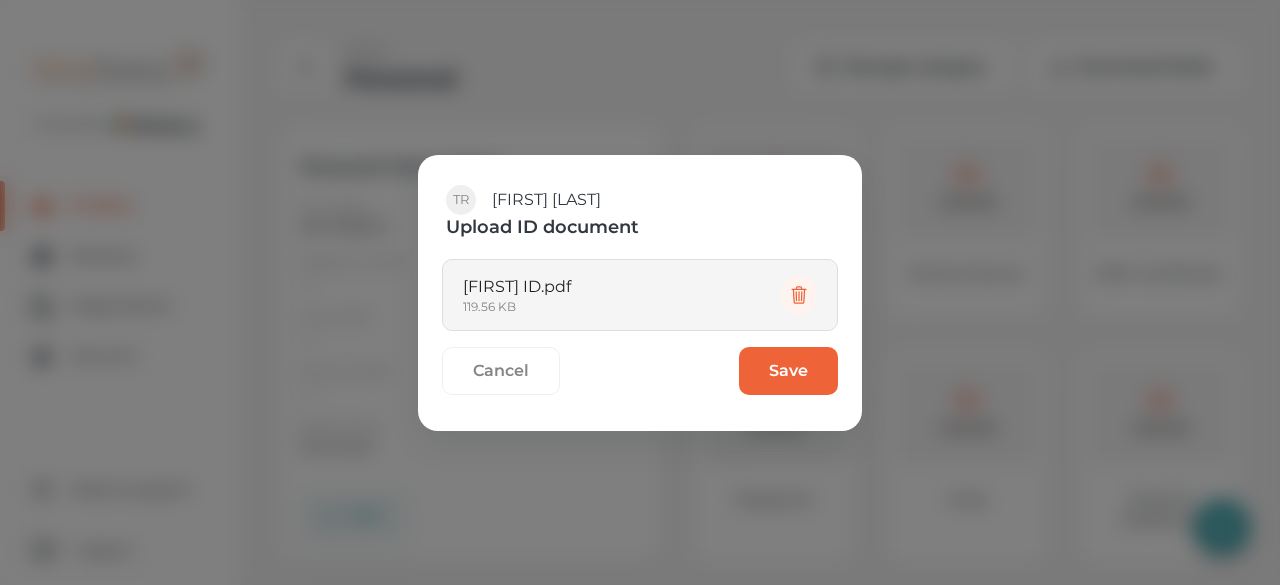 click on "Save" at bounding box center (788, 371) 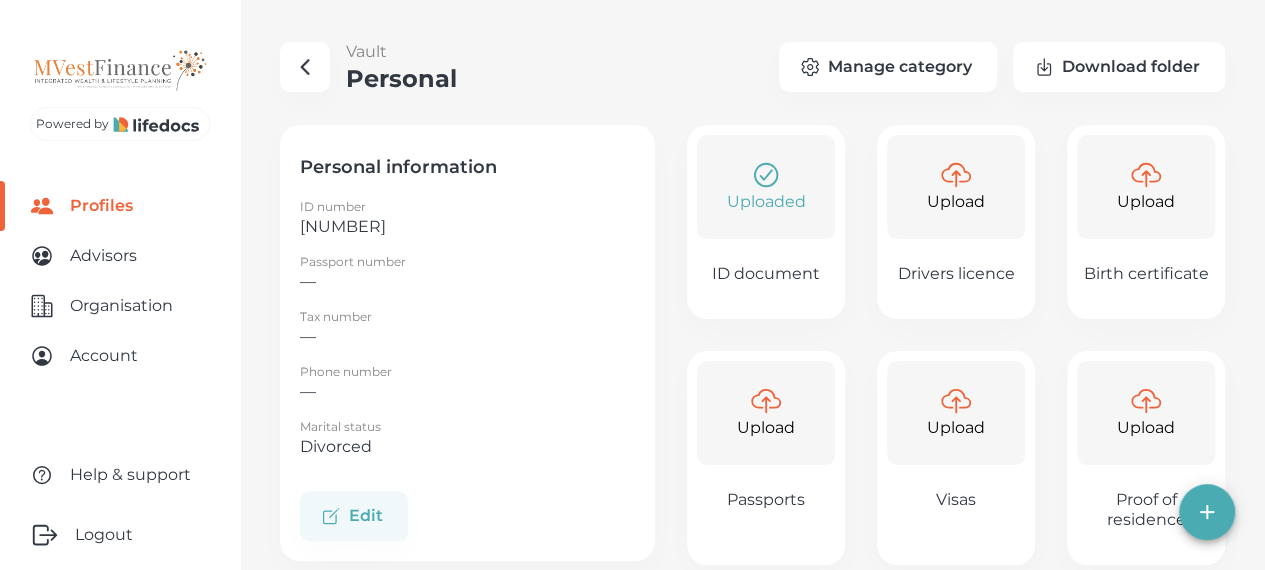click at bounding box center [956, 175] 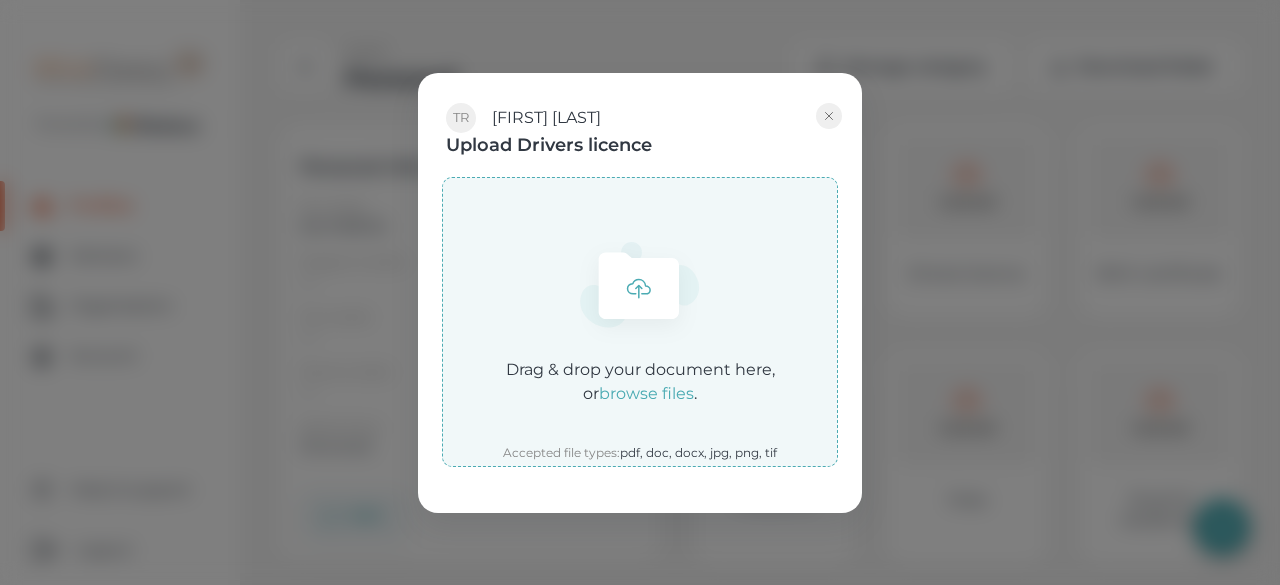 click on "browse files" at bounding box center (646, 393) 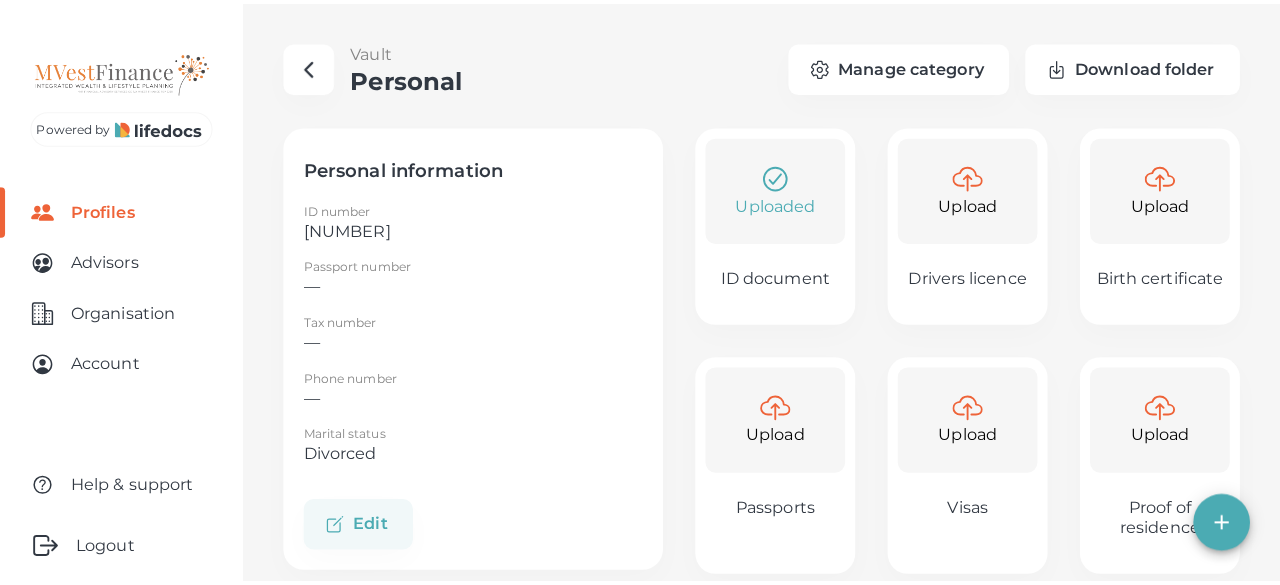 scroll, scrollTop: 0, scrollLeft: 0, axis: both 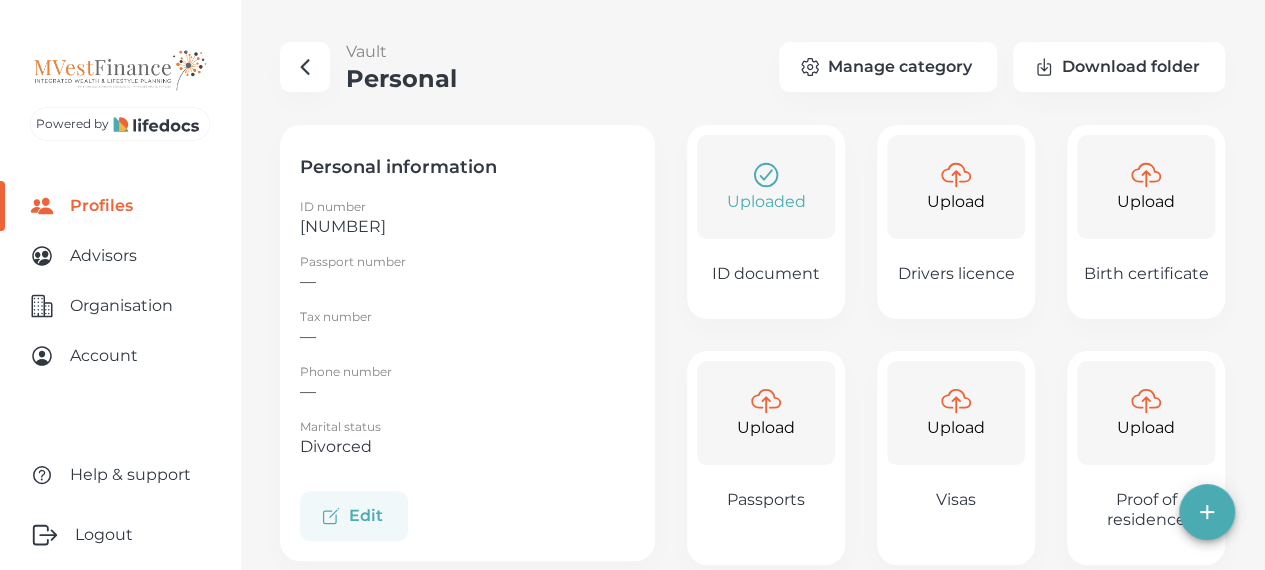 click on "Edit" at bounding box center (354, 516) 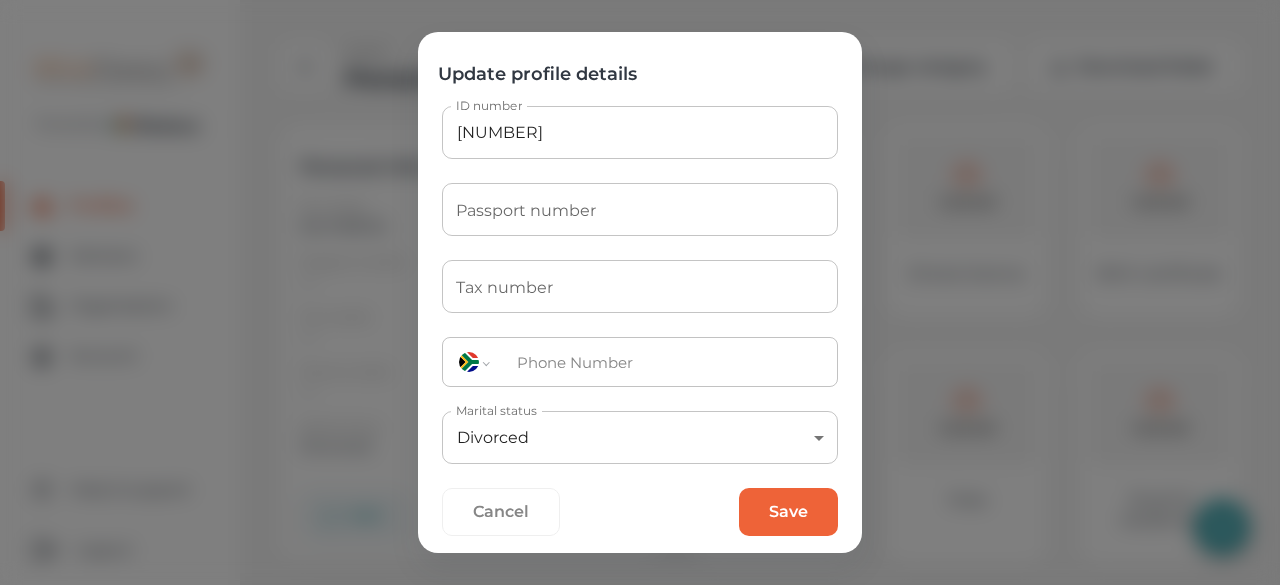 click on "Powered by Profiles Advisors Organisation Account Help & support Logout Vault Personal Manage category Download folder Personal information ID number 7307270077086 Passport number — Tax number — Phone number — Marital status Divorced Edit Uploaded ID document Upload Drivers licence Upload Birth certificate Upload Passports Upload Visas Upload Proof of residence Upload Decree of divorce Upload Divorce settlement agreement Upload Firearm competency Upload TV licence Create contact Upload documents Update profile details ID number 7307270077086 ID number Passport number Passport number Tax number Tax number International Afghanistan Åland Islands Albania Algeria American Samoa Andorra Angola Anguilla Antigua and Barbuda Argentina Armenia Aruba Ascension Island Australia Austria Azerbaijan Bahamas Bahrain Bangladesh Barbados Belarus Belgium Belize Benin Bermuda Bhutan Bolivia Bonaire, Sint Eustatius and Saba Bosnia and Herzegovina Botswana Brazil British Indian Ocean Territory Brunei Darussalam Bulgaria" at bounding box center [640, 548] 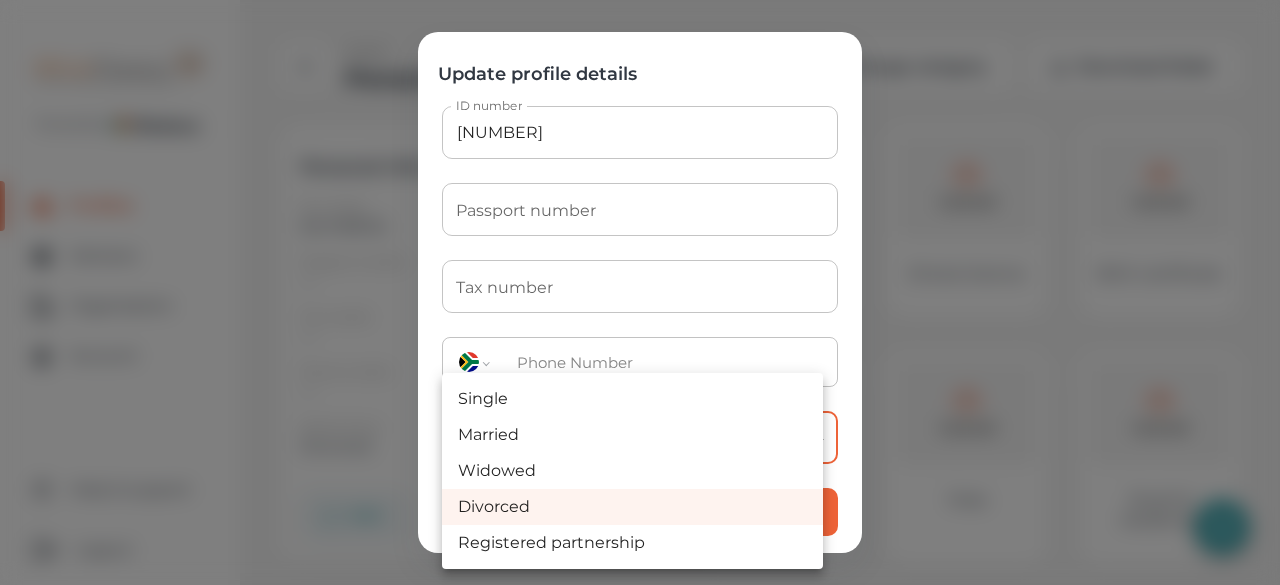 click on "Married" at bounding box center [632, 435] 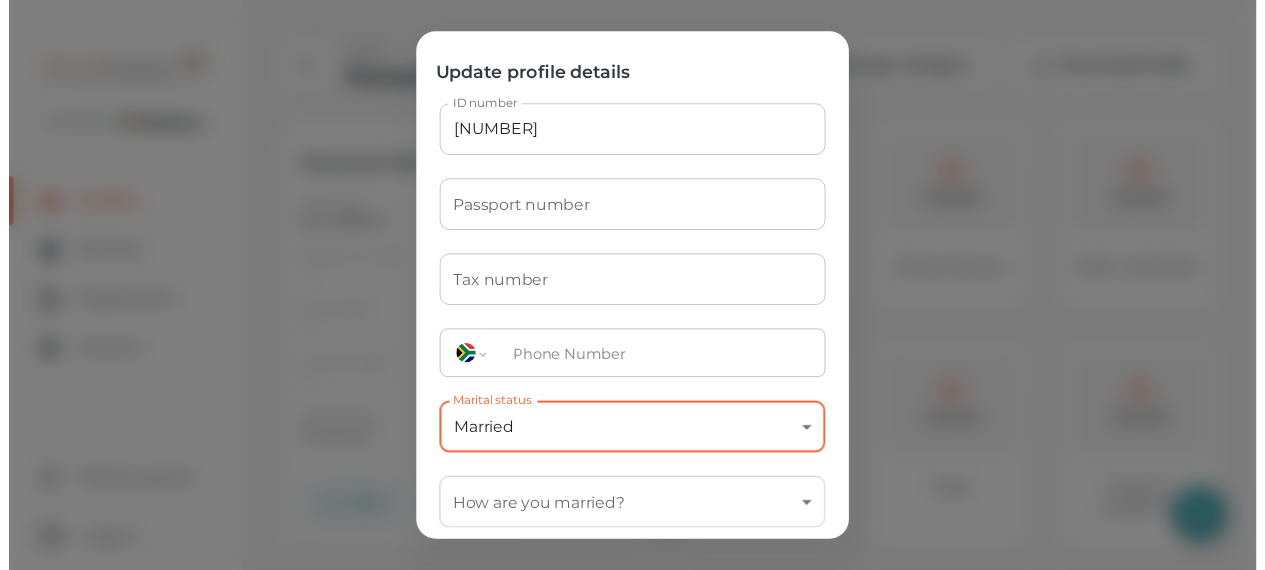 scroll, scrollTop: 95, scrollLeft: 0, axis: vertical 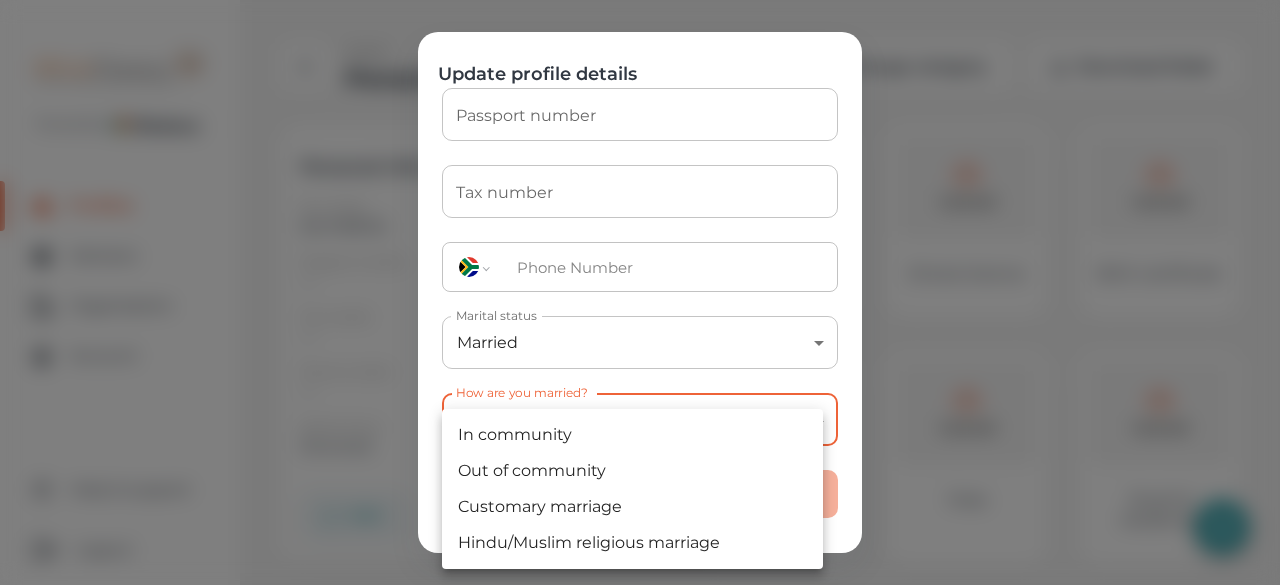 click on "Powered by Profiles Advisors Organisation Account Help & support Logout Vault Personal Manage category Download folder Personal information ID number 7307270077086 Passport number — Tax number — Phone number — Marital status Divorced Edit Uploaded ID document Upload Drivers licence Upload Birth certificate Upload Passports Upload Visas Upload Proof of residence Upload Decree of divorce Upload Divorce settlement agreement Upload Firearm competency Upload TV licence Create contact Upload documents Update profile details ID number 7307270077086 ID number Passport number Passport number Tax number Tax number International Afghanistan Åland Islands Albania Algeria American Samoa Andorra Angola Anguilla Antigua and Barbuda Argentina Armenia Aruba Ascension Island Australia Austria Azerbaijan Bahamas Bahrain Bangladesh Barbados Belarus Belgium Belize Benin Bermuda Bhutan Bolivia Bonaire, Sint Eustatius and Saba Bosnia and Herzegovina Botswana Brazil British Indian Ocean Territory Brunei Darussalam Bulgaria" at bounding box center (640, 548) 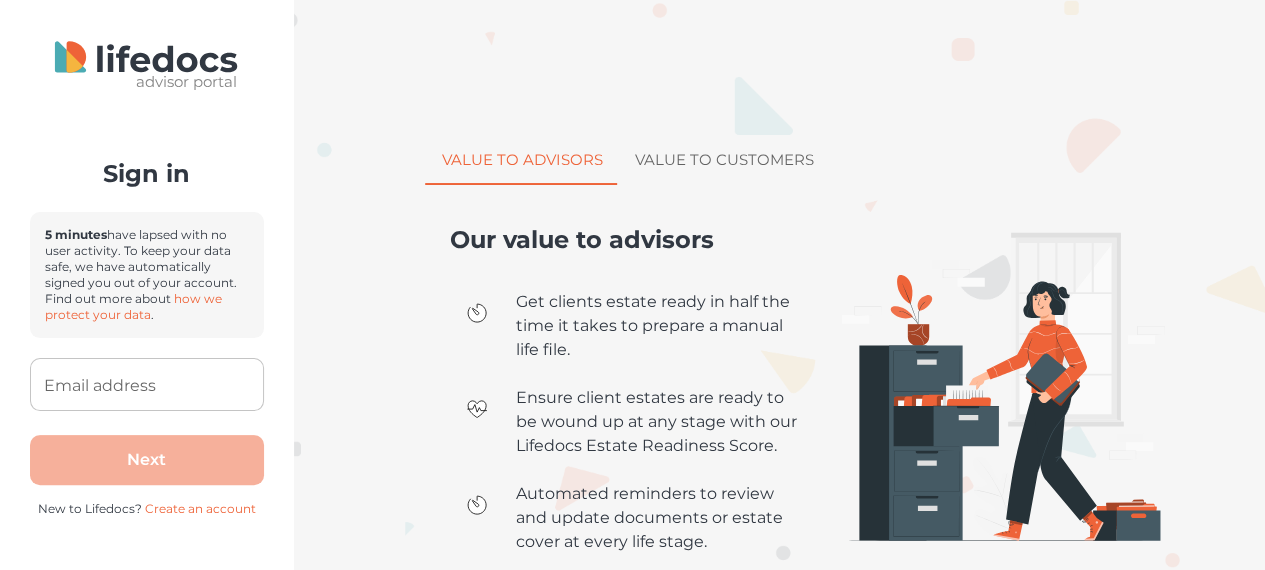 click on "Email address" at bounding box center (147, 384) 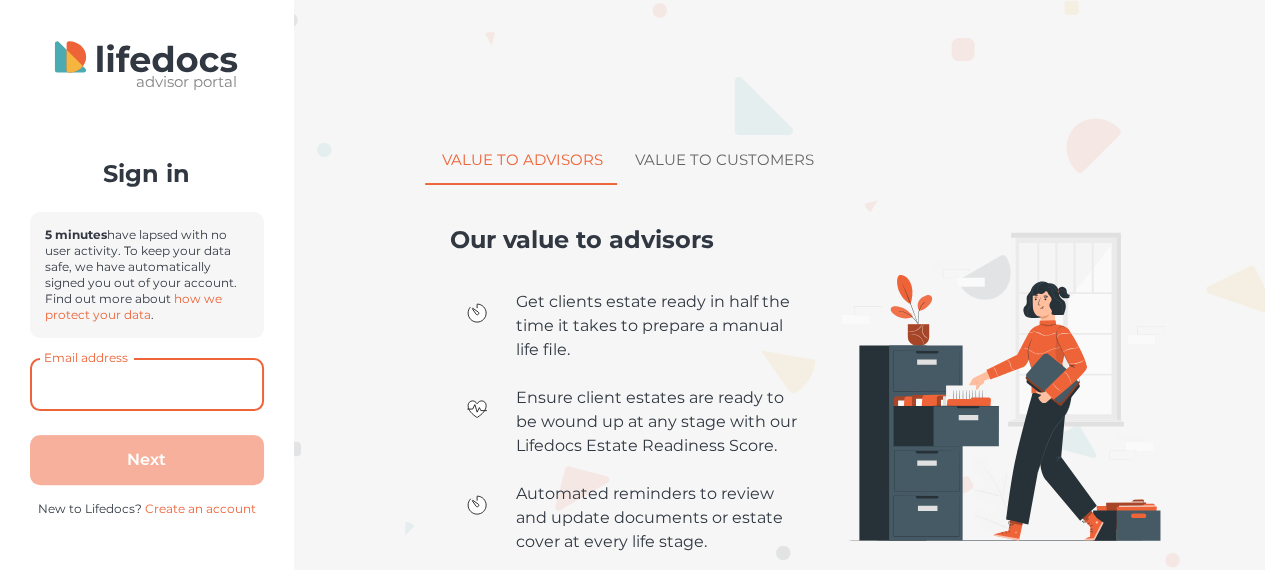 type on "[EMAIL]" 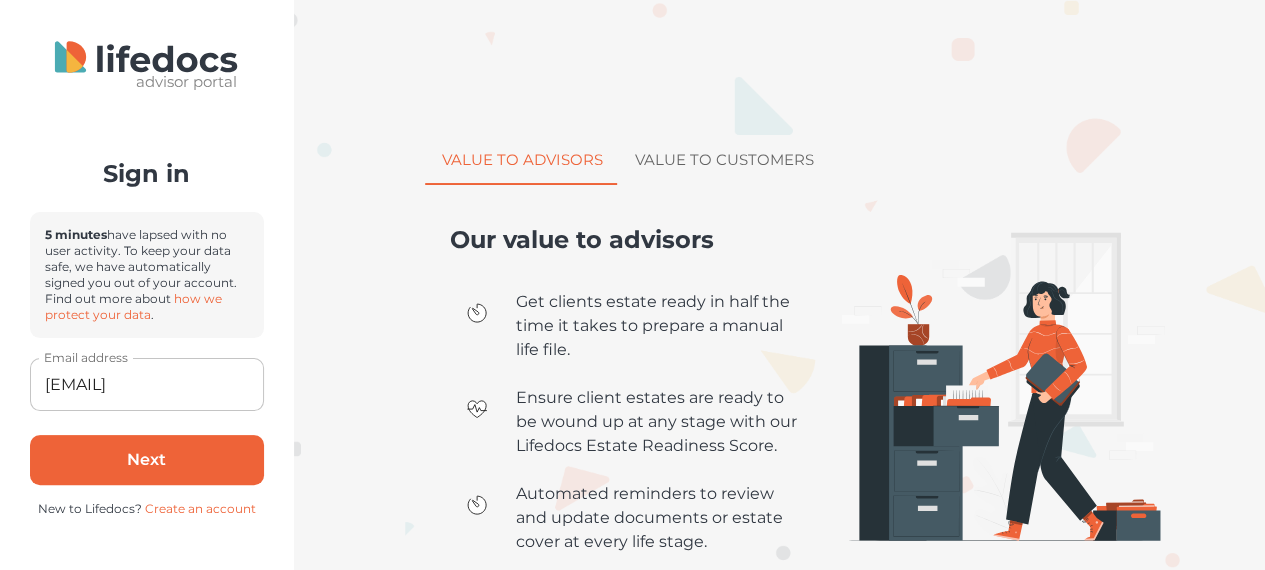click on "Next" at bounding box center [147, 460] 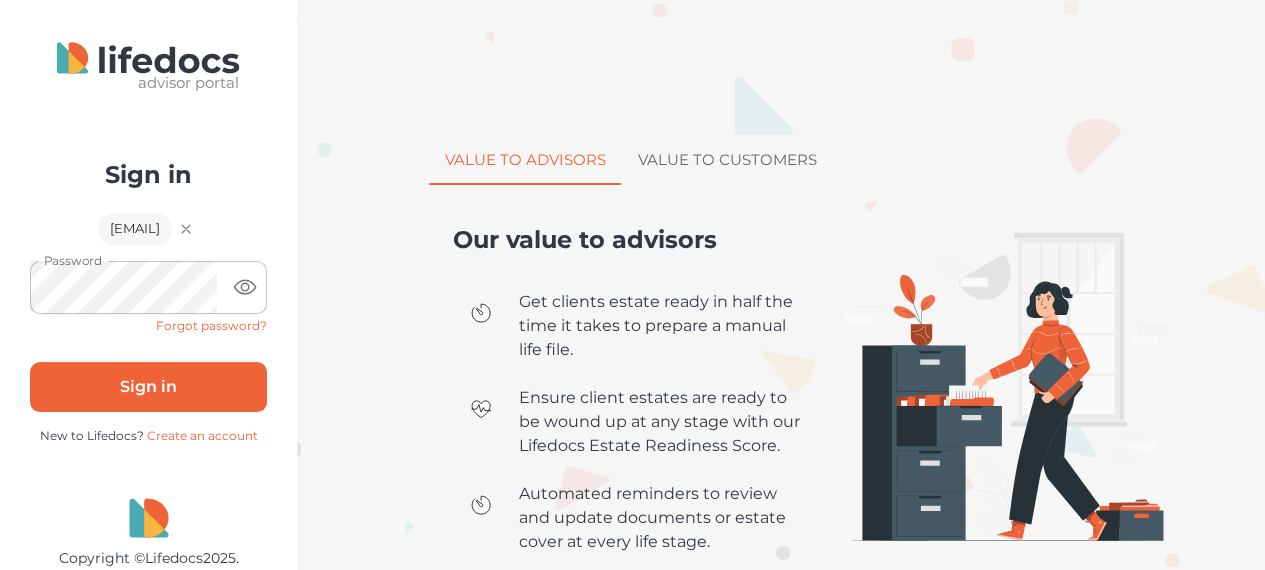 click on "Sign in" at bounding box center [148, 387] 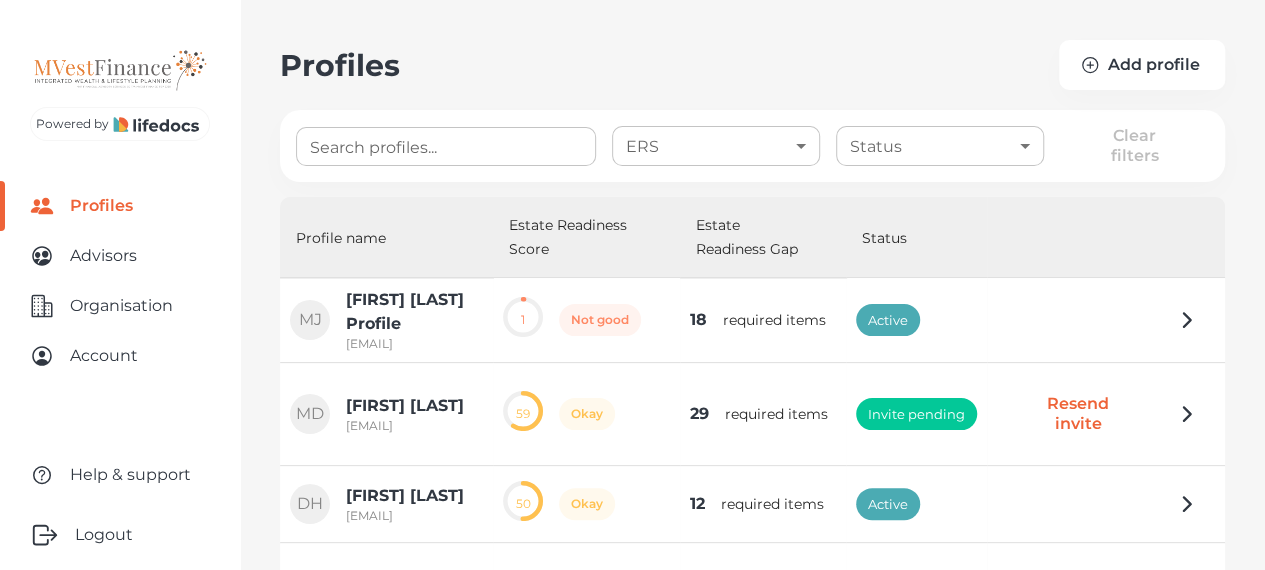 click on "Search profiles..." at bounding box center (446, 146) 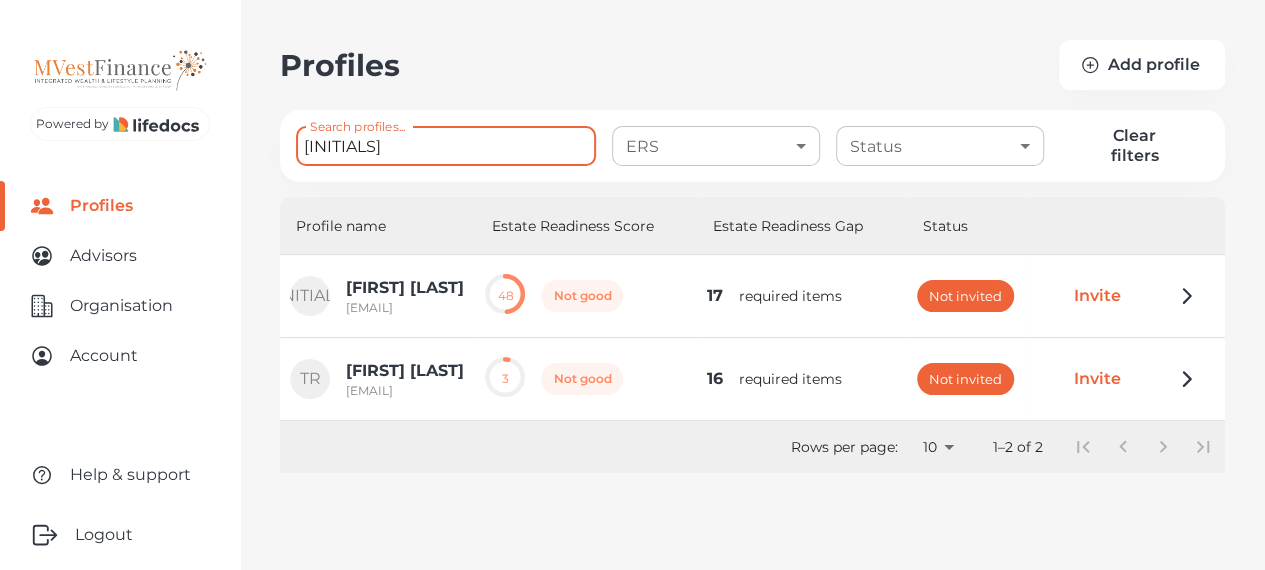 type on "[INITIALS]" 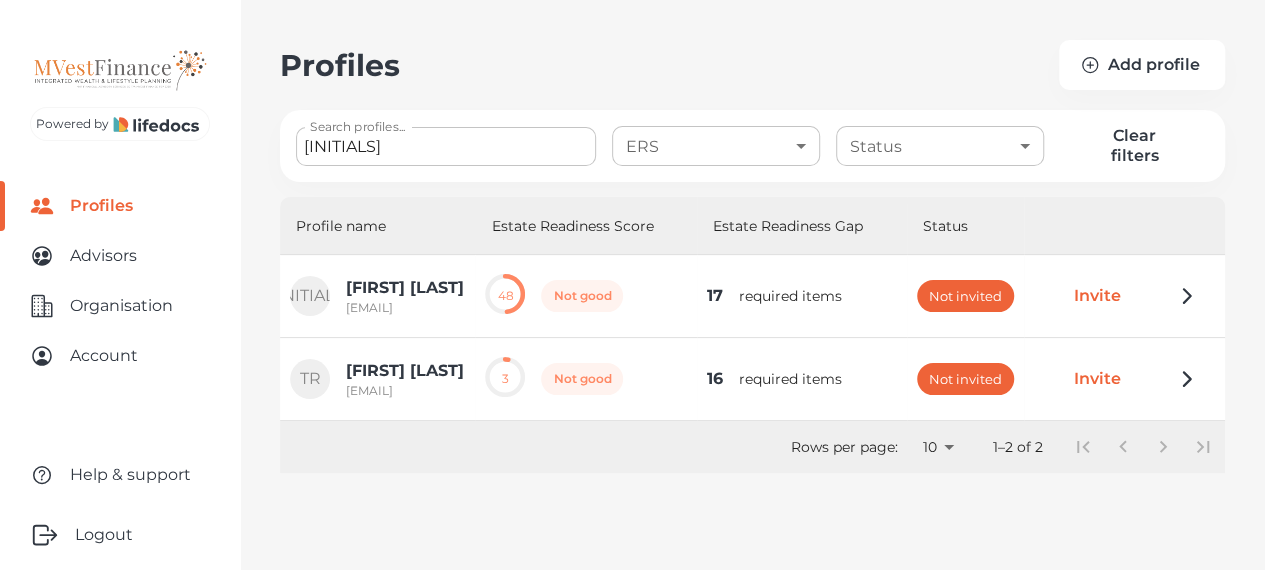 click on "[FIRST] [LAST]" at bounding box center (405, 371) 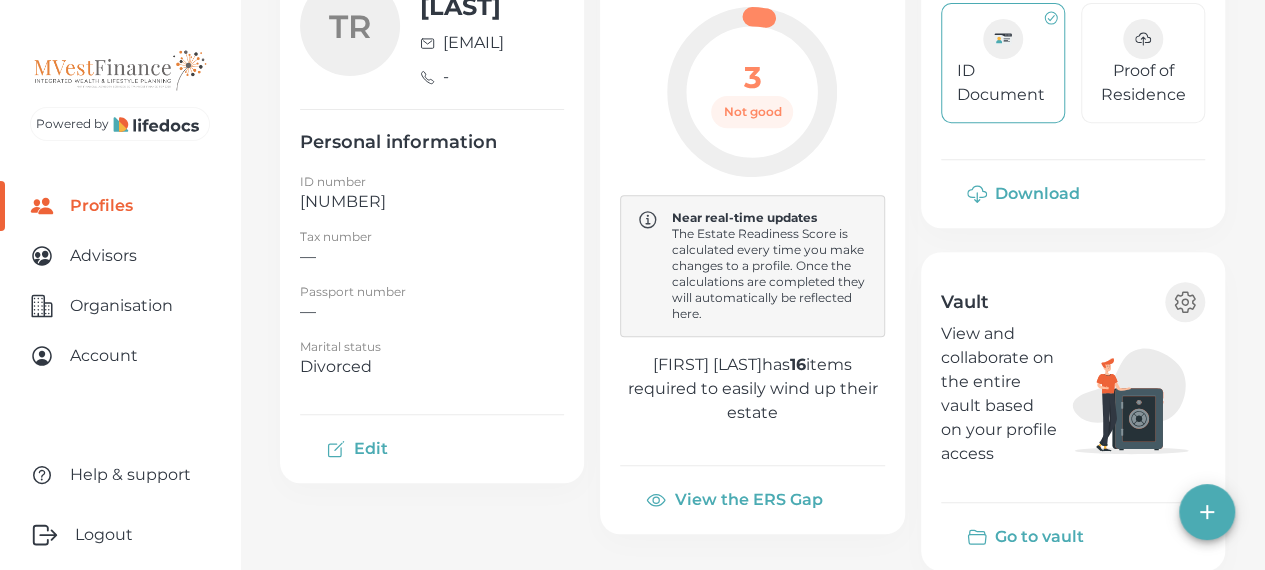 scroll, scrollTop: 400, scrollLeft: 0, axis: vertical 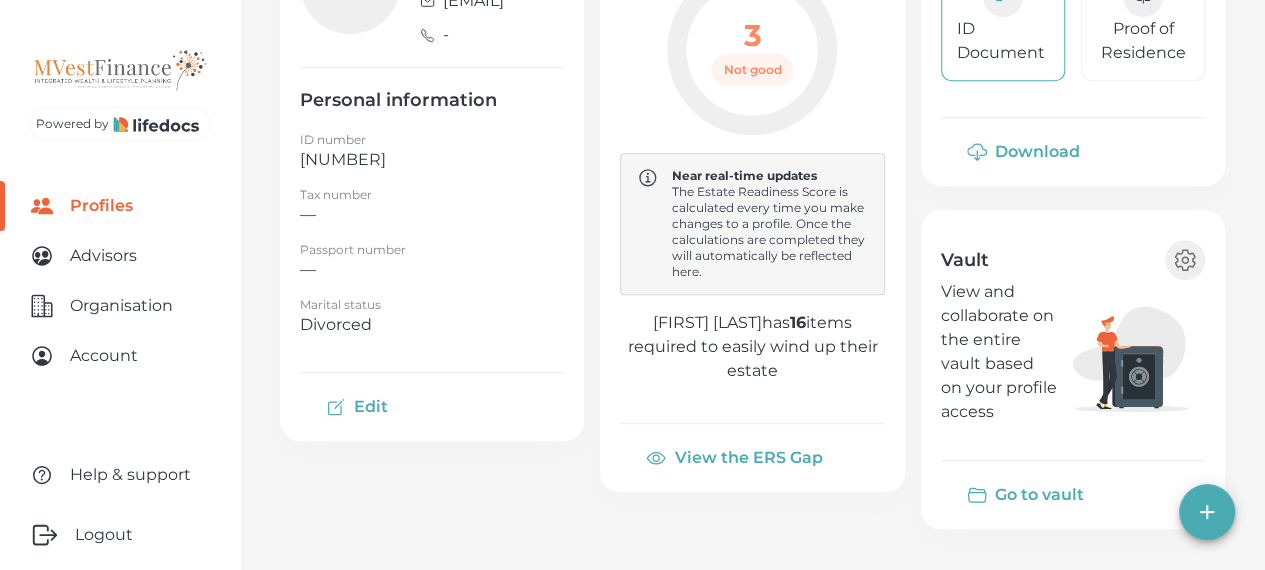 click on "Go to vault" at bounding box center (1027, 495) 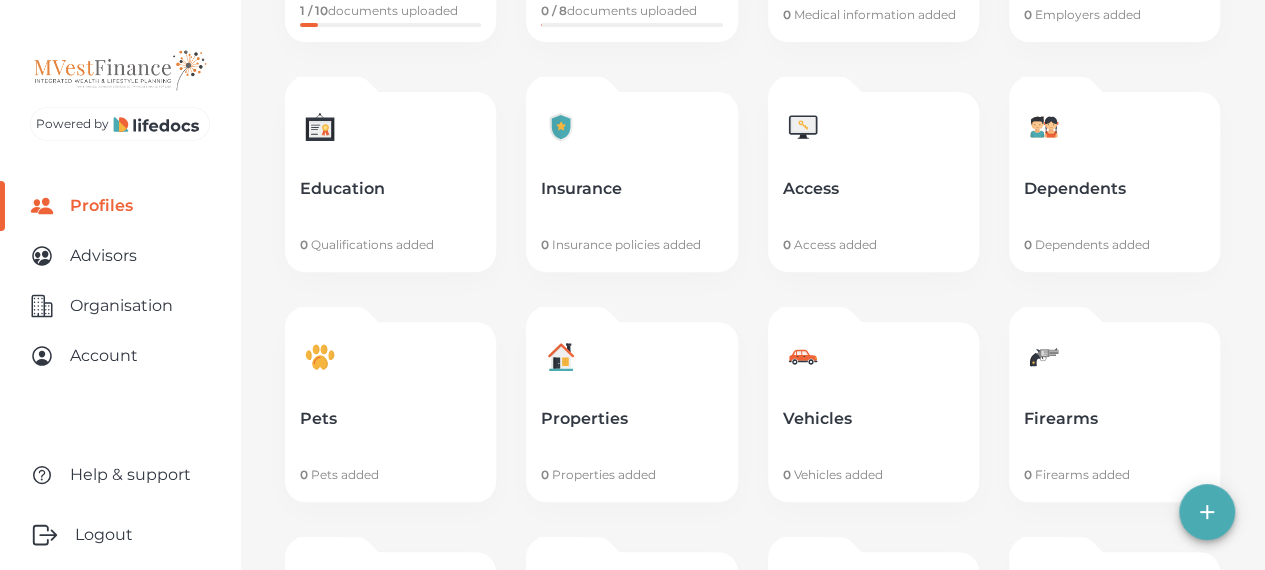 scroll, scrollTop: 245, scrollLeft: 0, axis: vertical 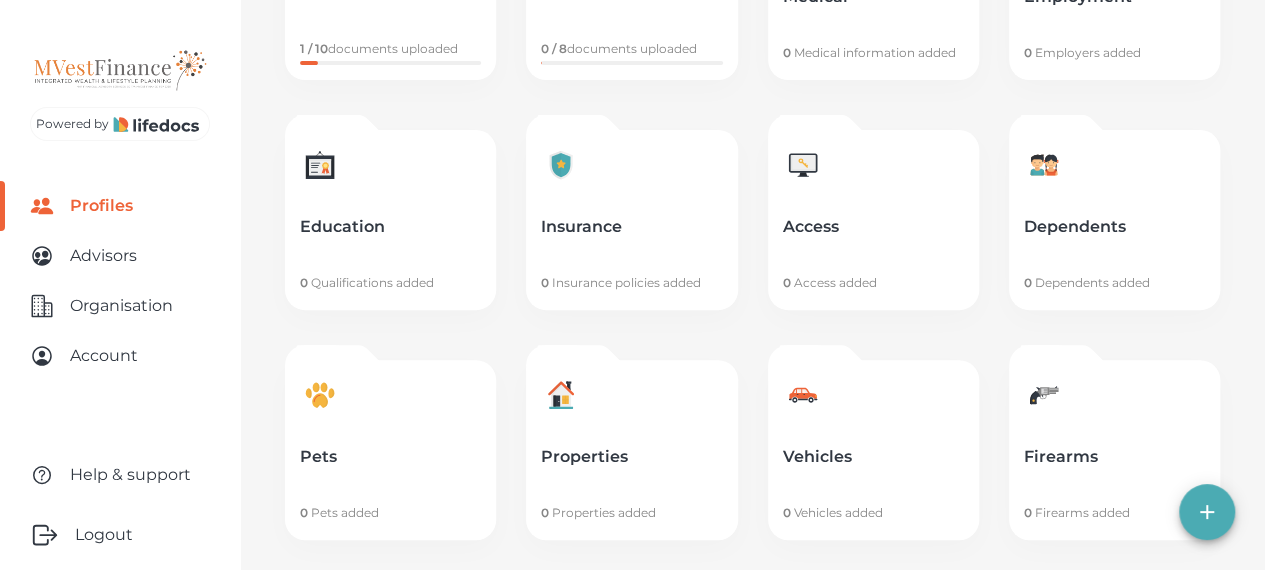 click on "Dependents" at bounding box center [1114, 227] 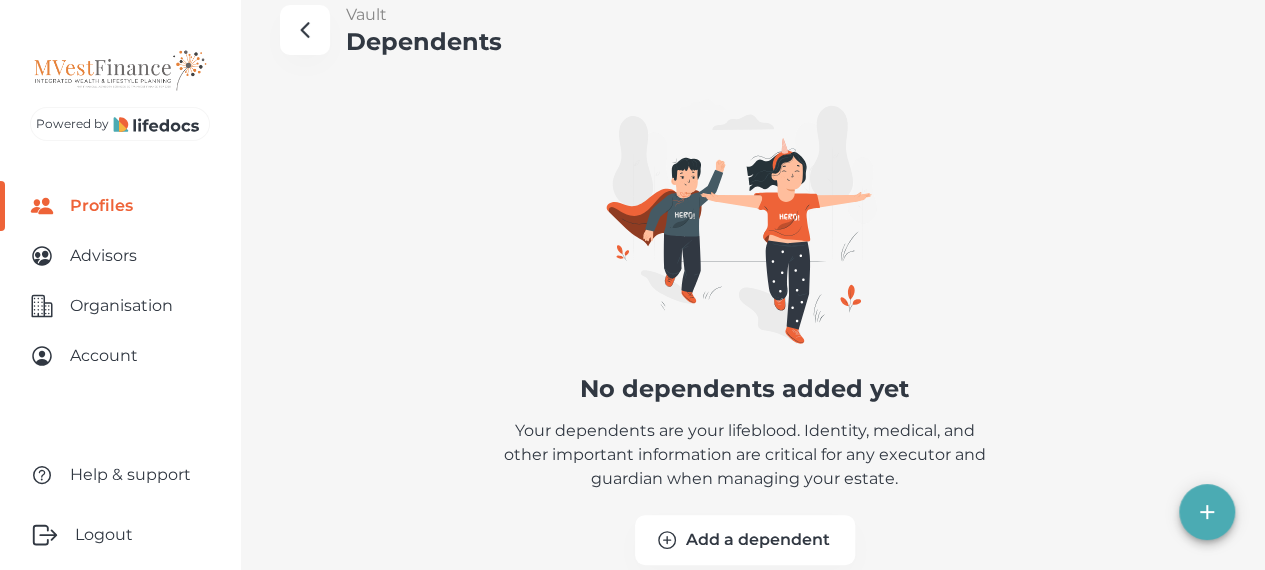 scroll, scrollTop: 72, scrollLeft: 0, axis: vertical 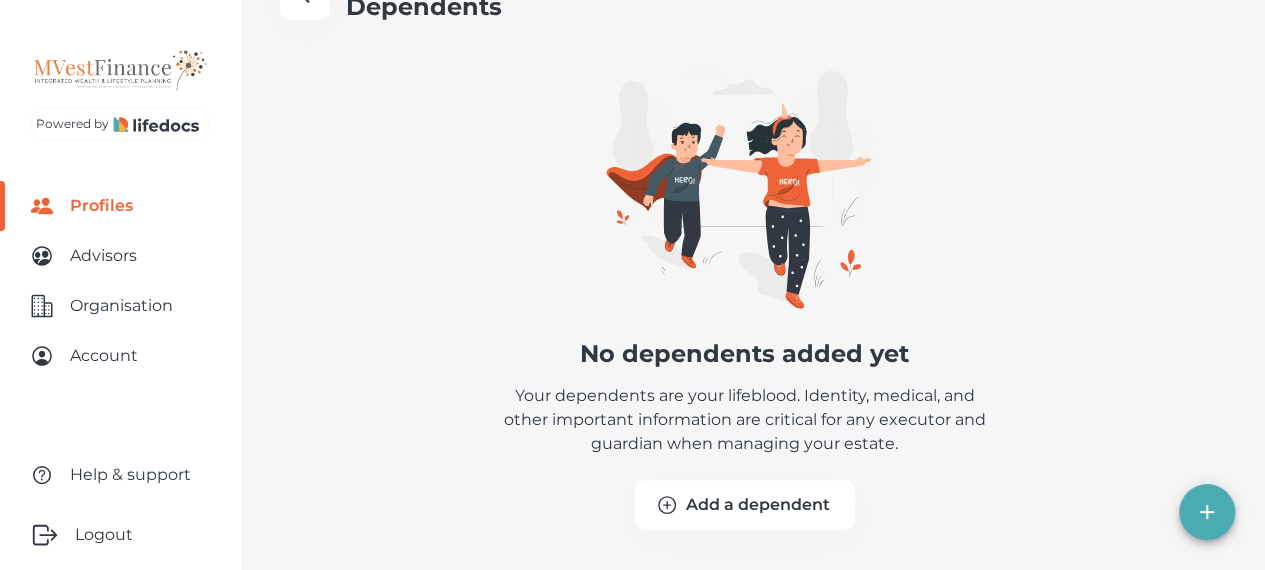 click at bounding box center [1207, 512] 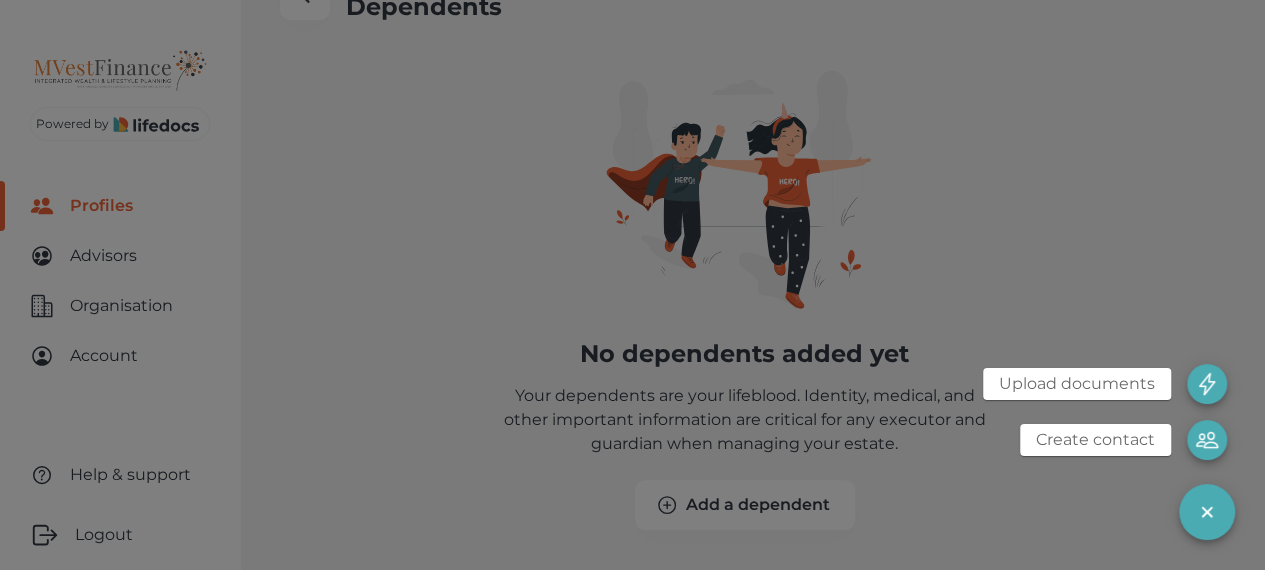 click at bounding box center [632, 285] 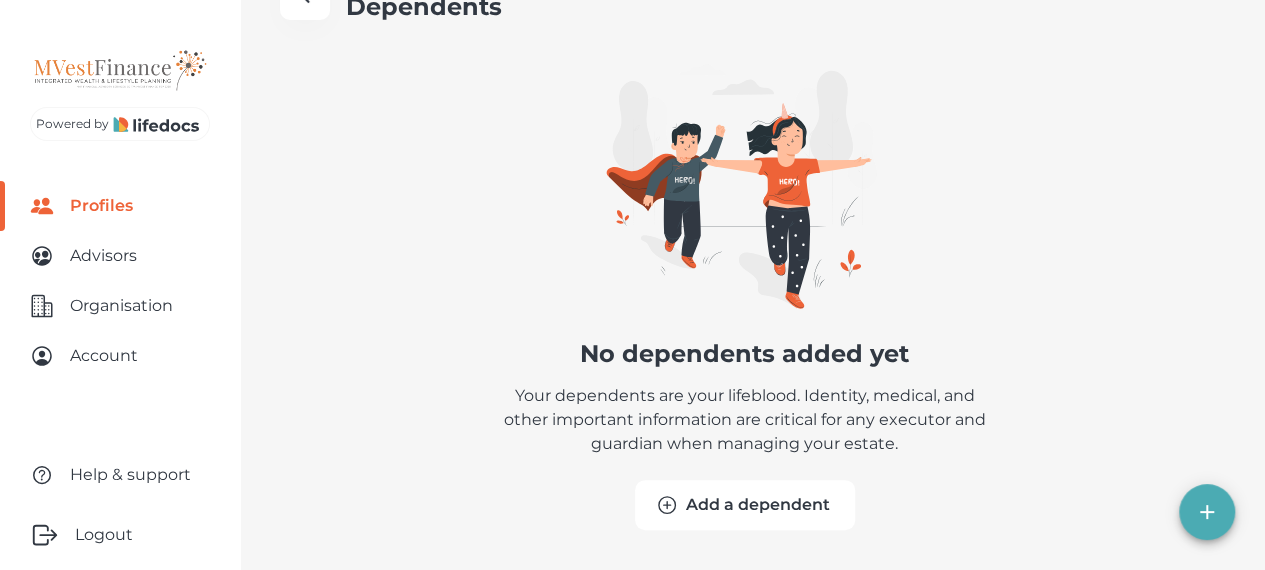 click at bounding box center [667, 505] 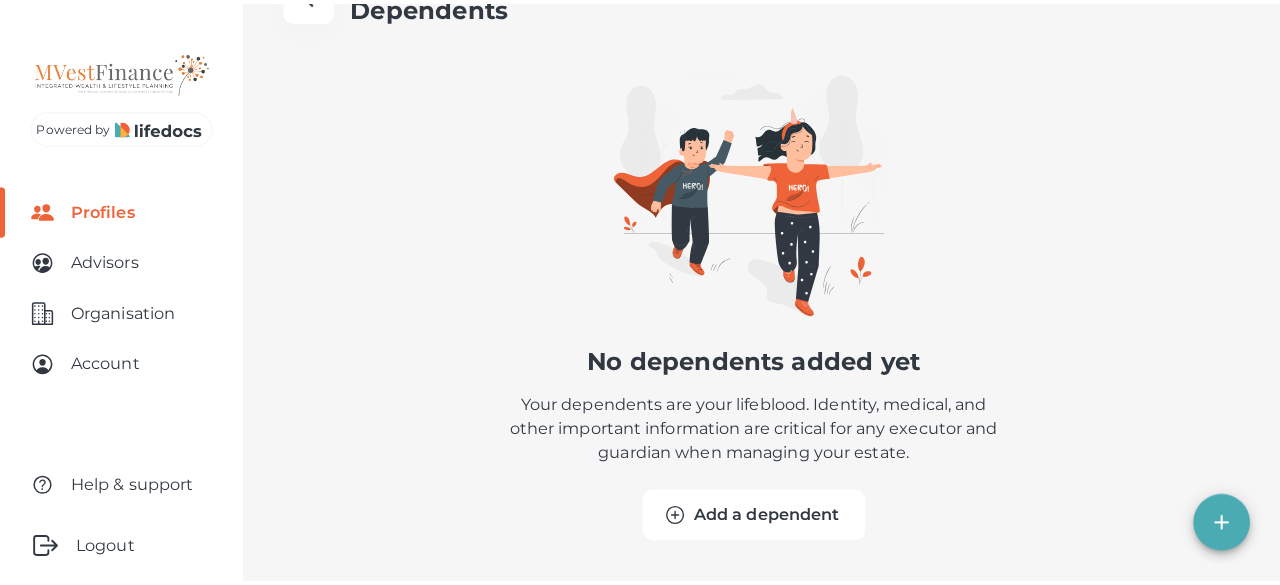 scroll, scrollTop: 56, scrollLeft: 0, axis: vertical 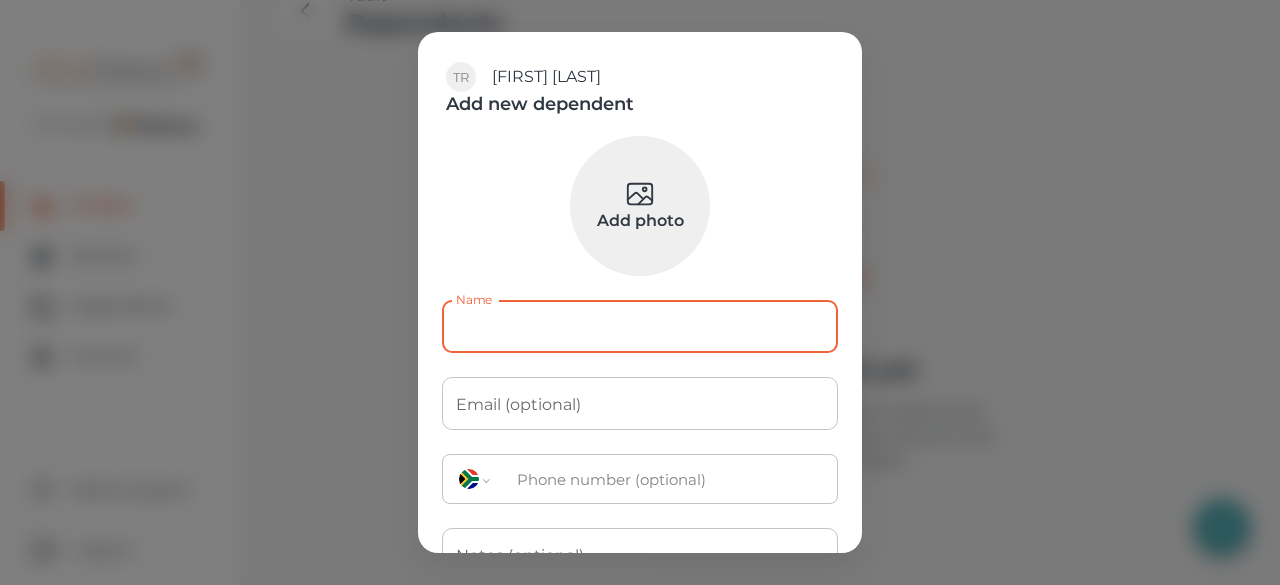 click on "Name" at bounding box center (640, 326) 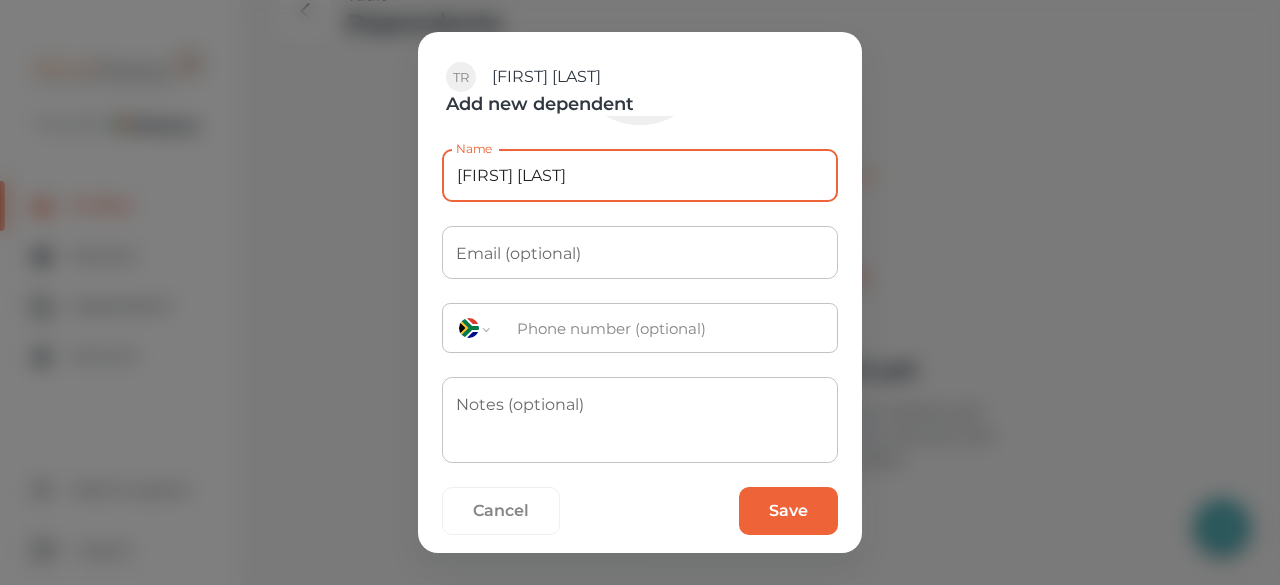 scroll, scrollTop: 168, scrollLeft: 0, axis: vertical 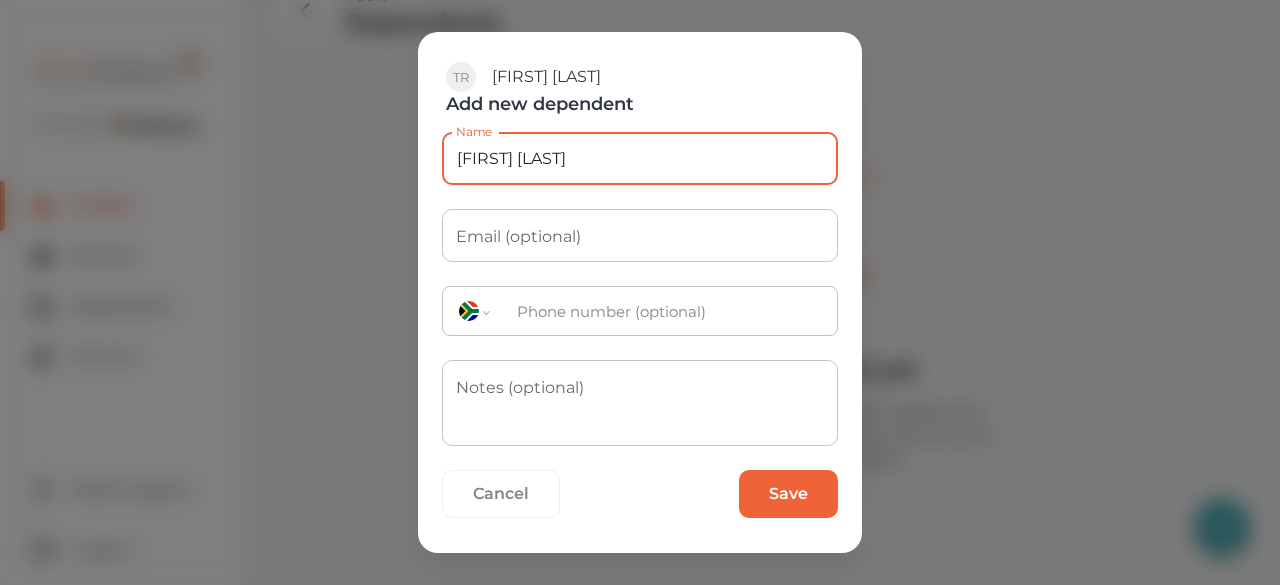 type on "[FIRST] [LAST]" 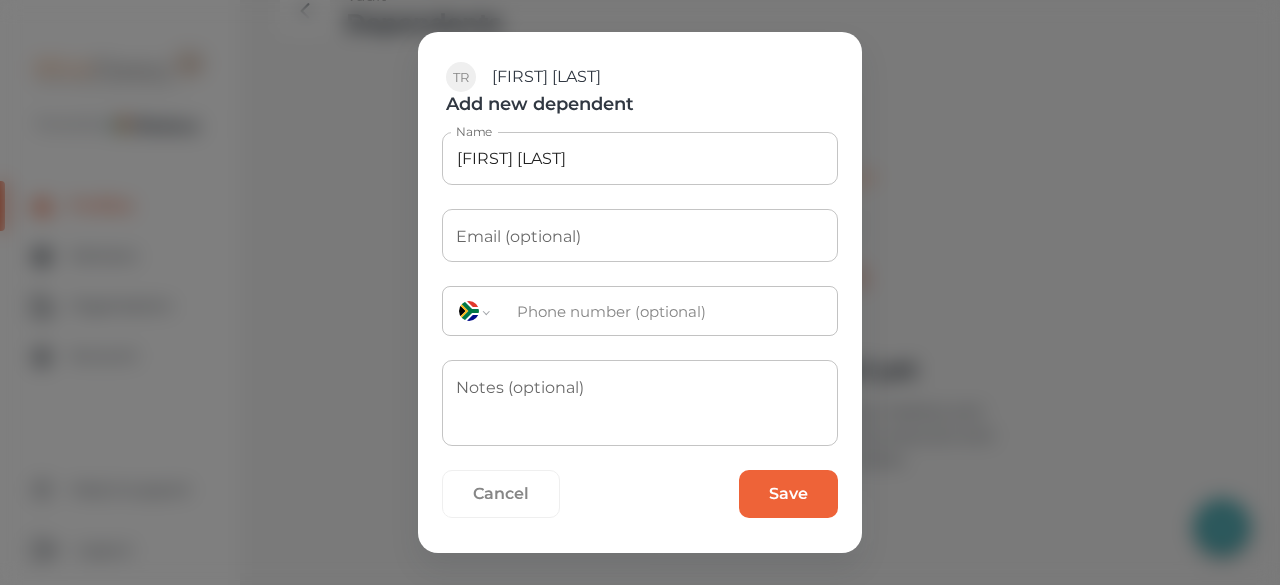 click on "Save" at bounding box center (788, 494) 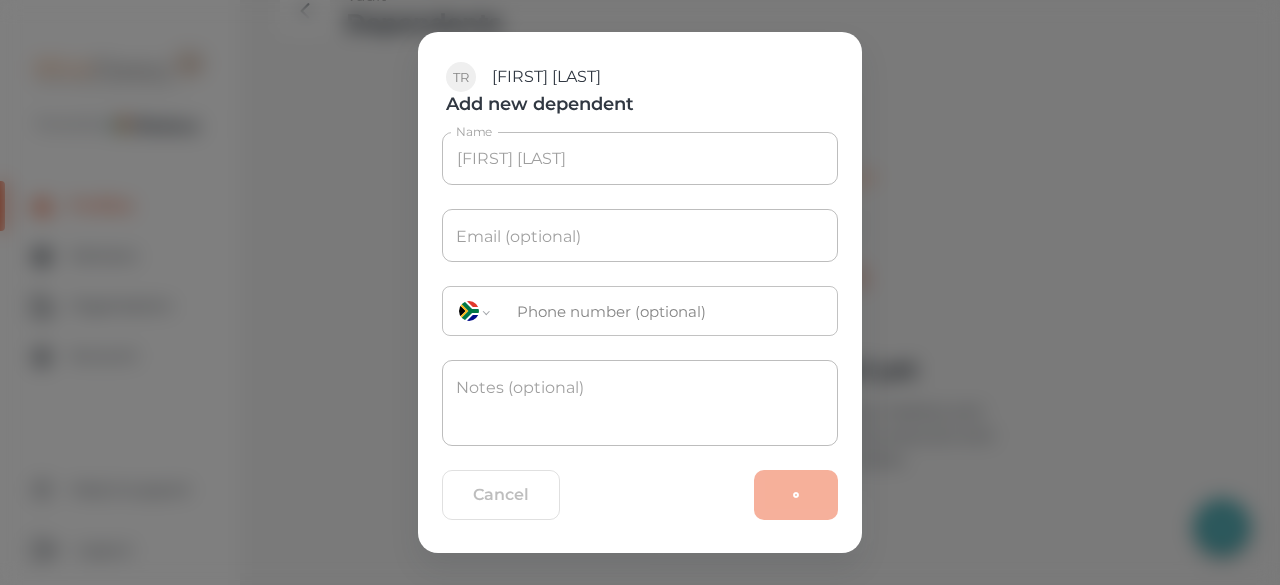 scroll, scrollTop: 0, scrollLeft: 0, axis: both 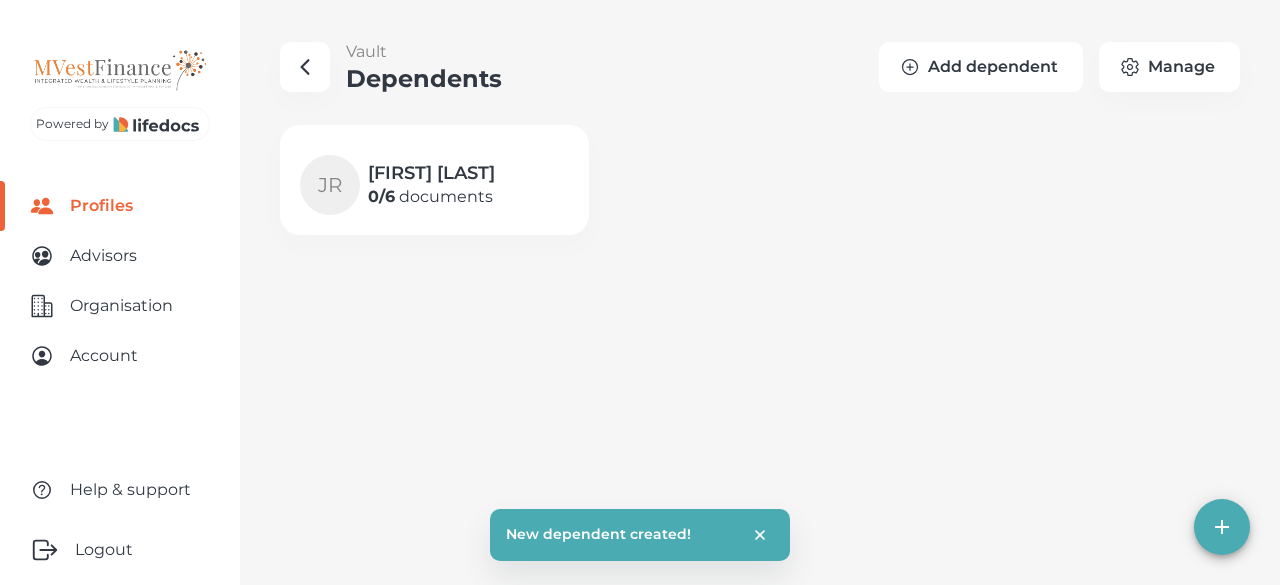 click at bounding box center (910, 67) 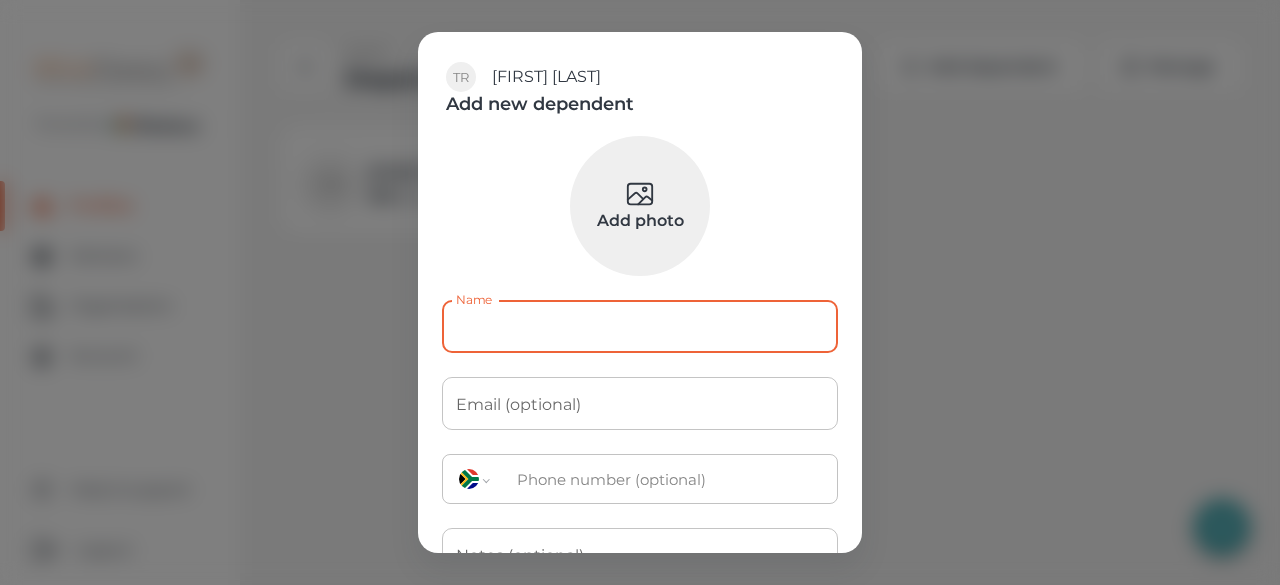 click on "Name" at bounding box center [640, 326] 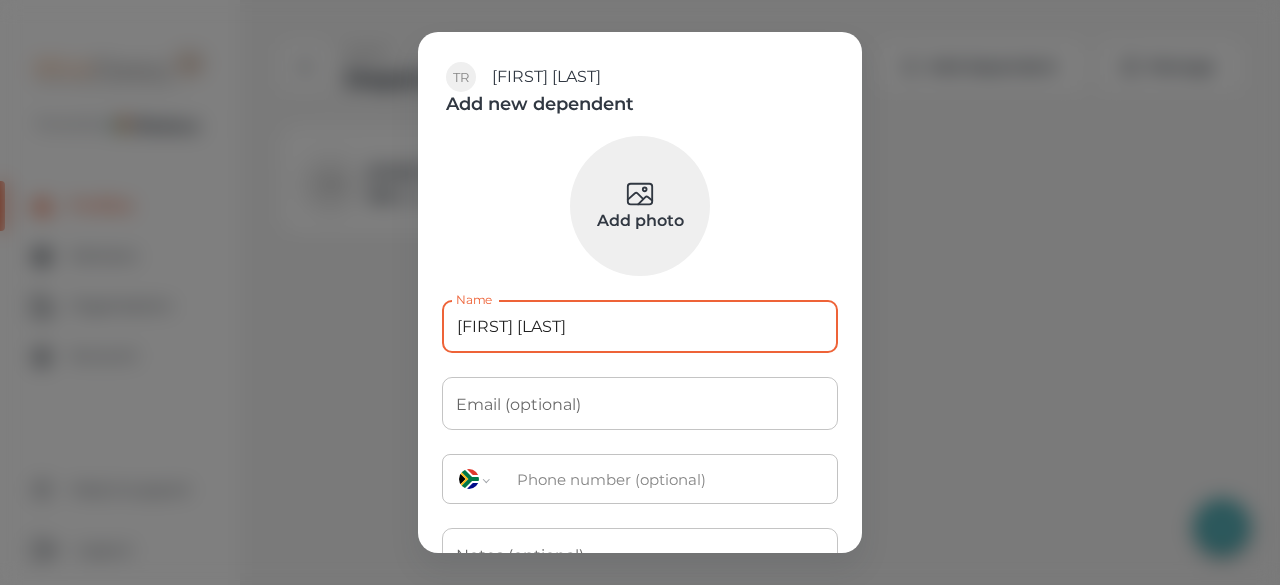type on "[FIRST] [LAST]" 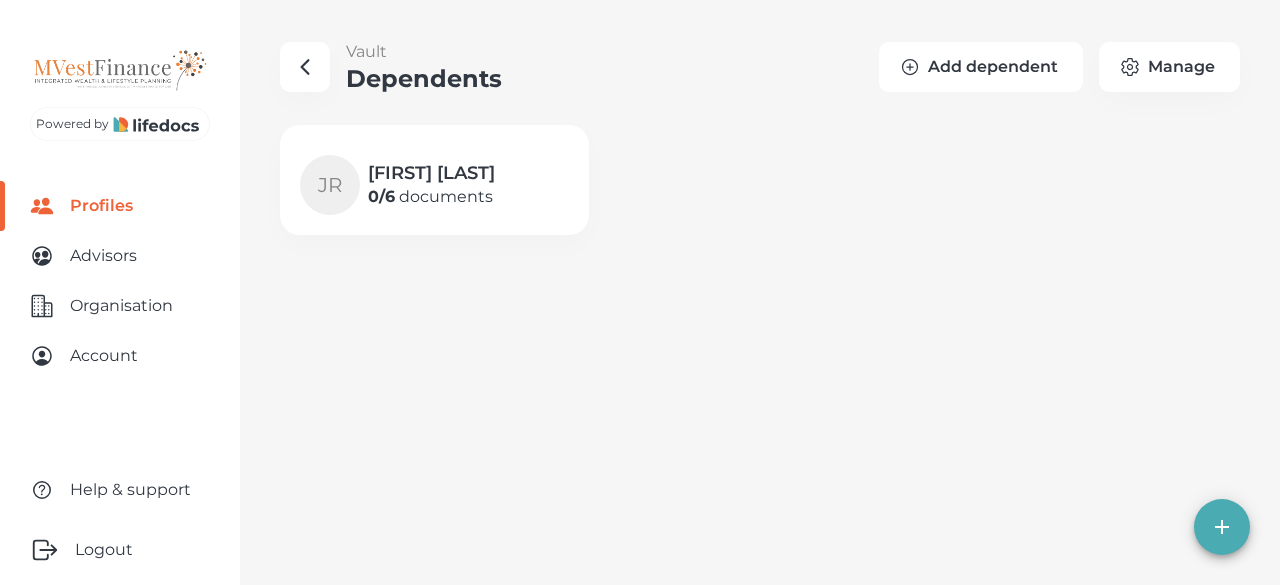 click at bounding box center (910, 67) 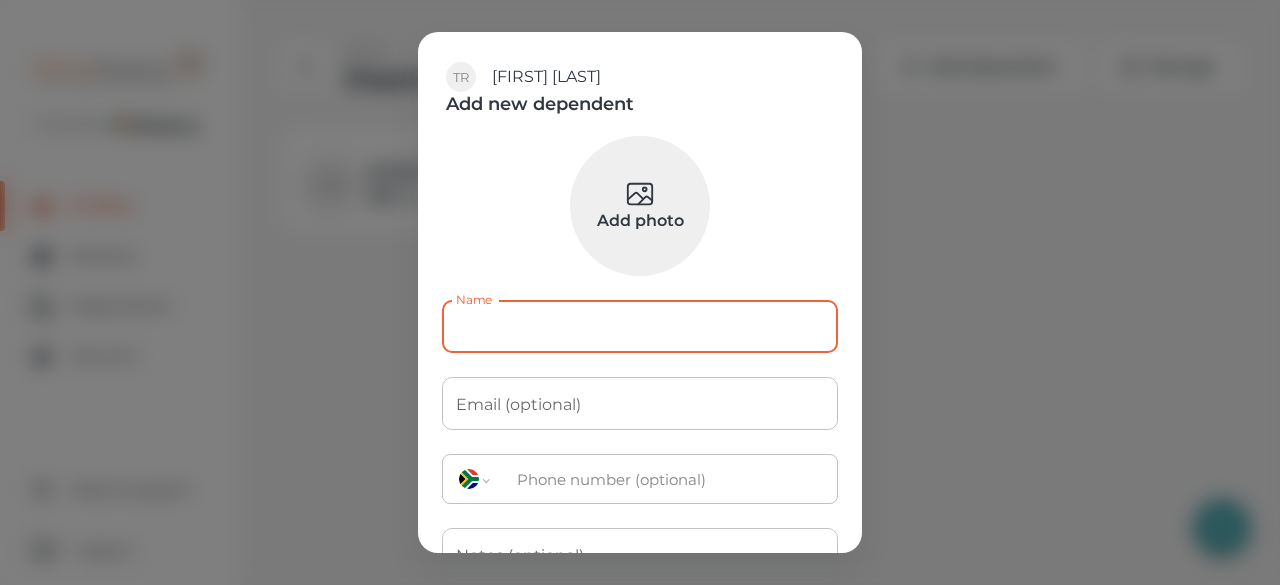 click on "Name" at bounding box center [640, 326] 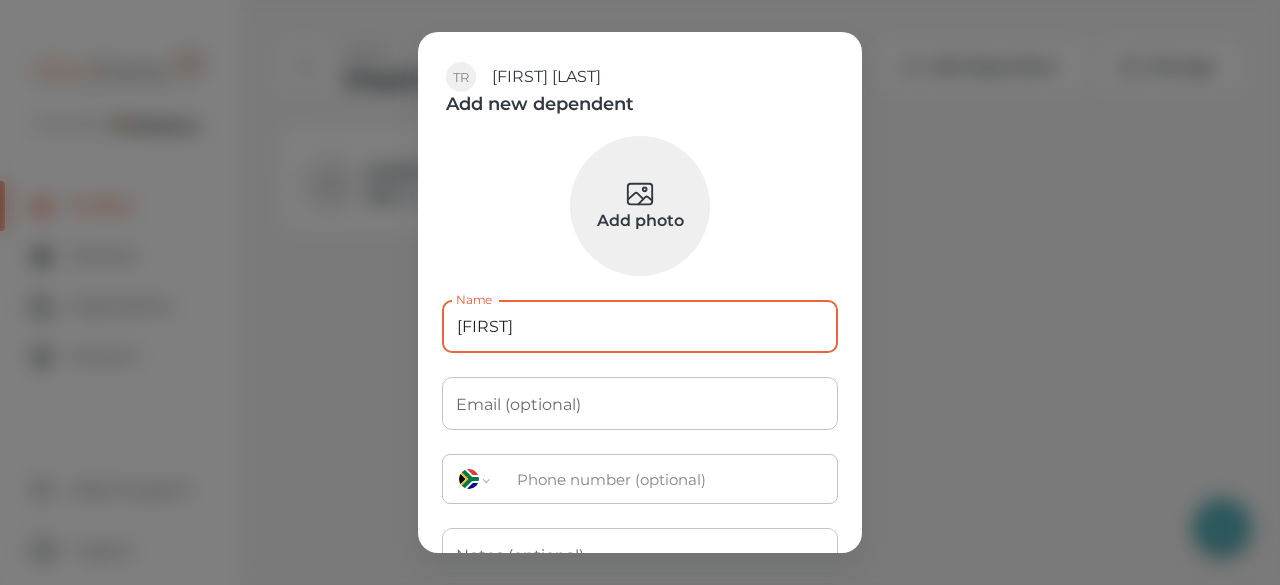 type on "[FIRST] [LAST]" 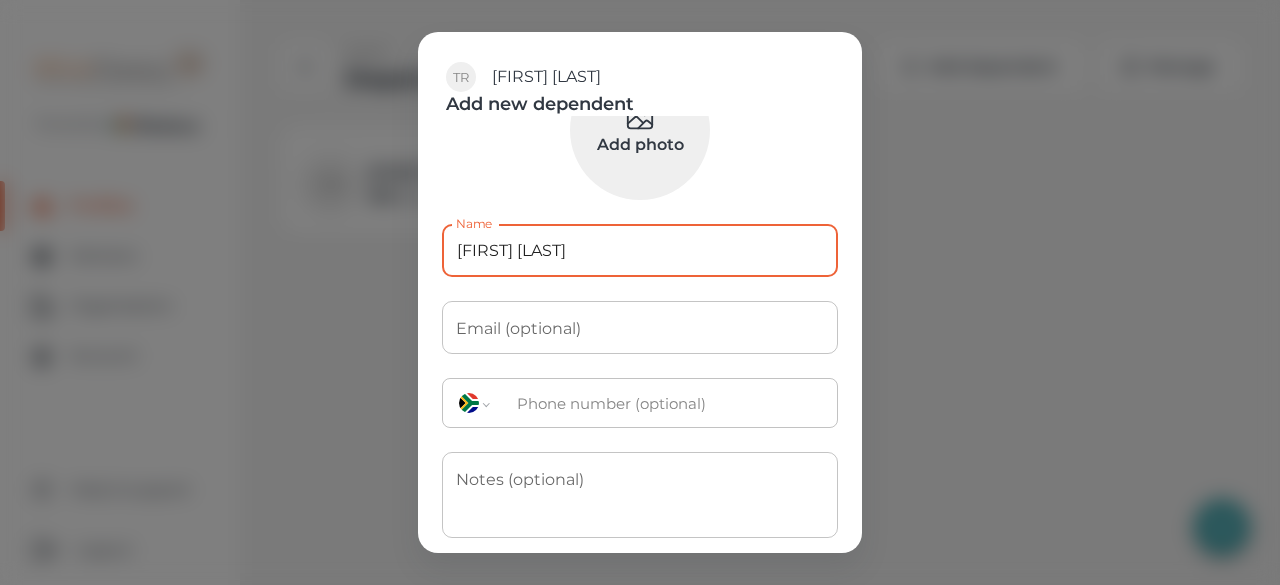 scroll, scrollTop: 168, scrollLeft: 0, axis: vertical 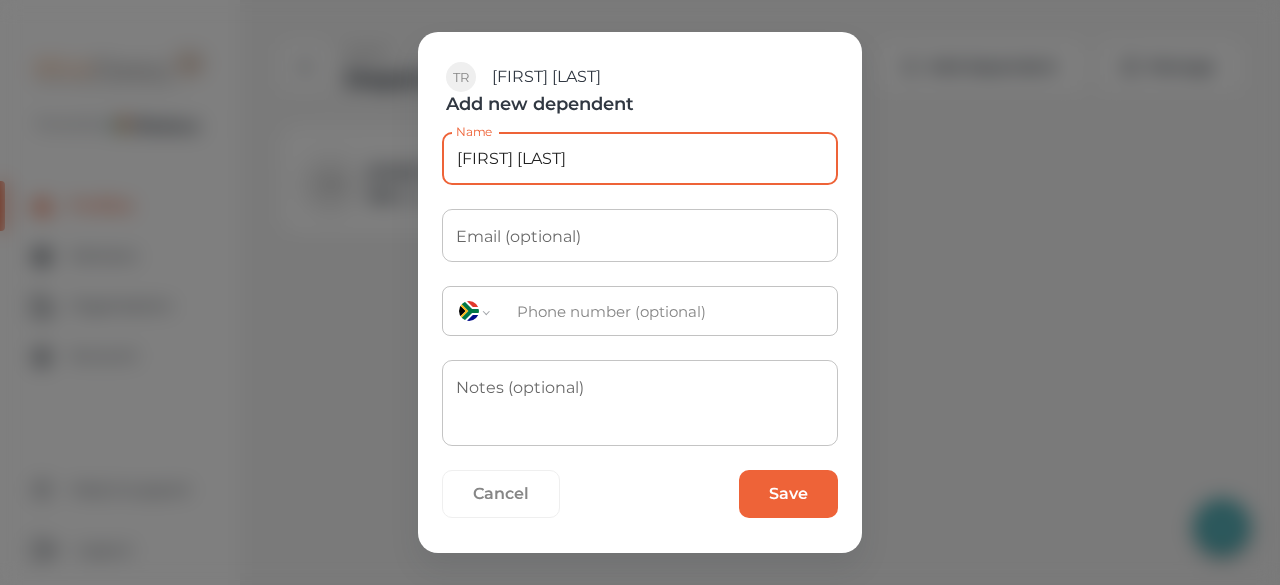 click on "Save" at bounding box center [788, 494] 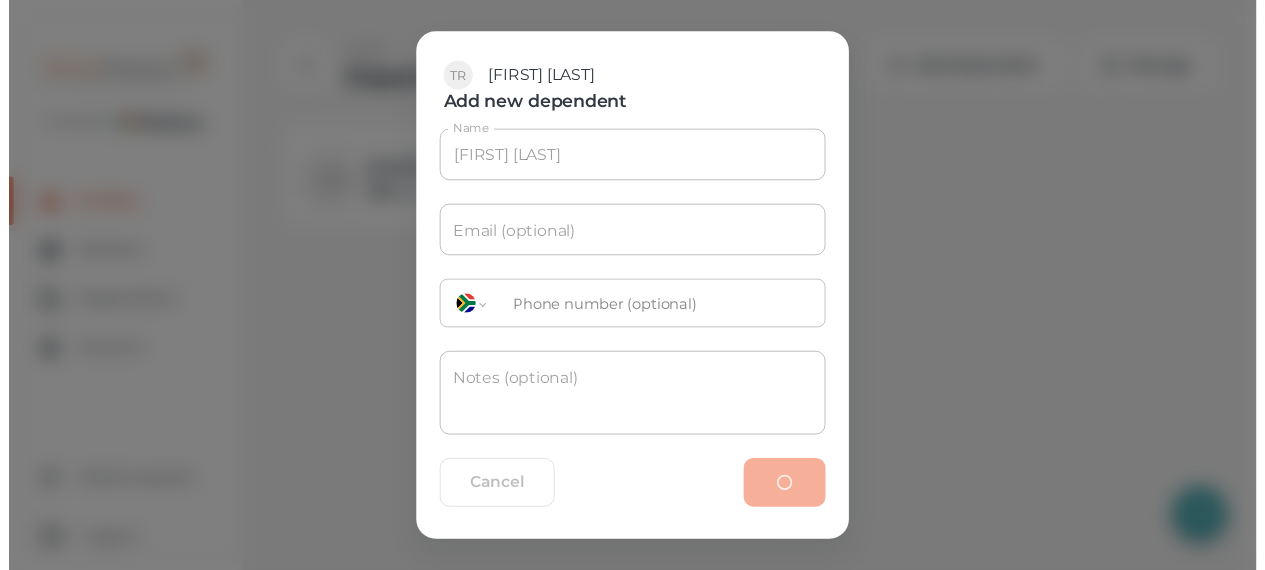 scroll, scrollTop: 0, scrollLeft: 0, axis: both 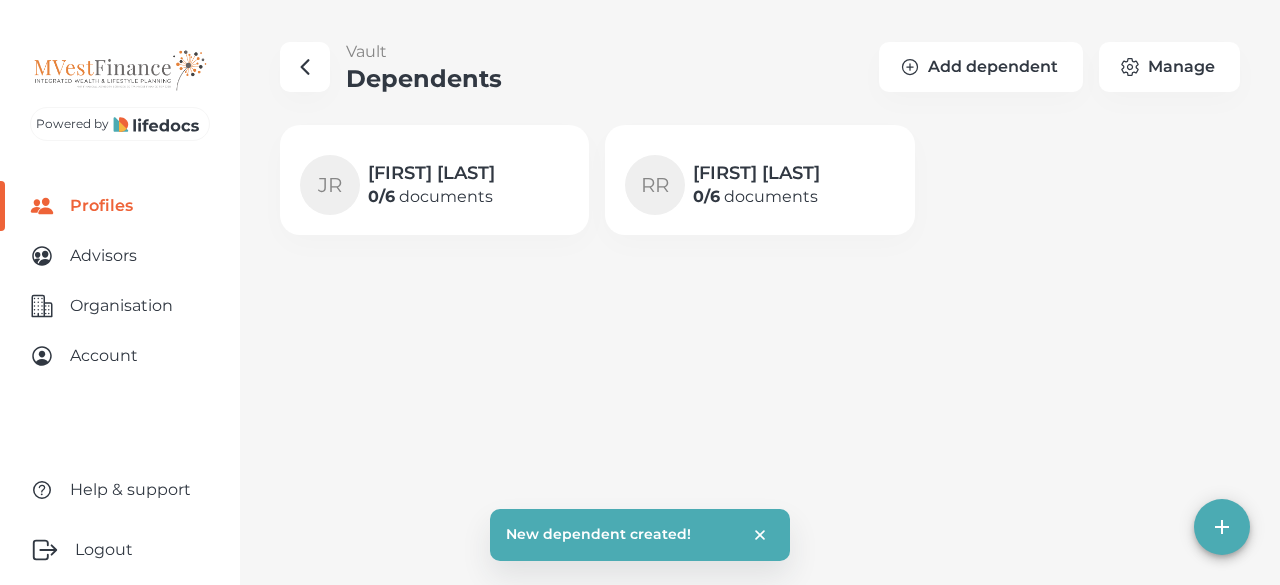 click on "0  /  6   documents" at bounding box center [431, 197] 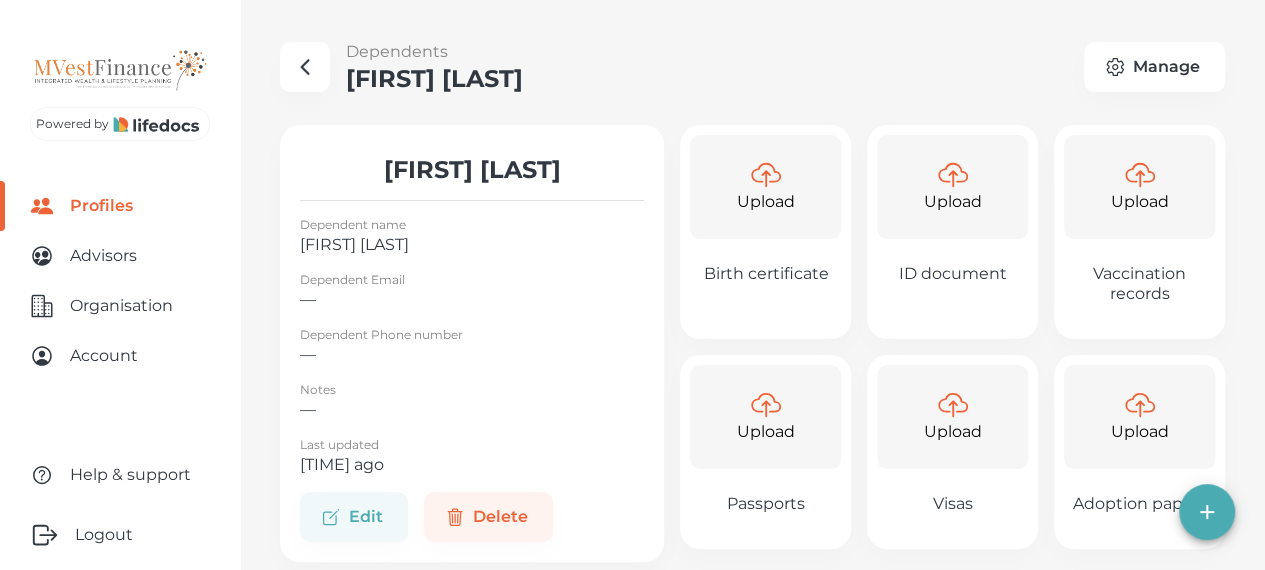 click on "Upload" at bounding box center [766, 202] 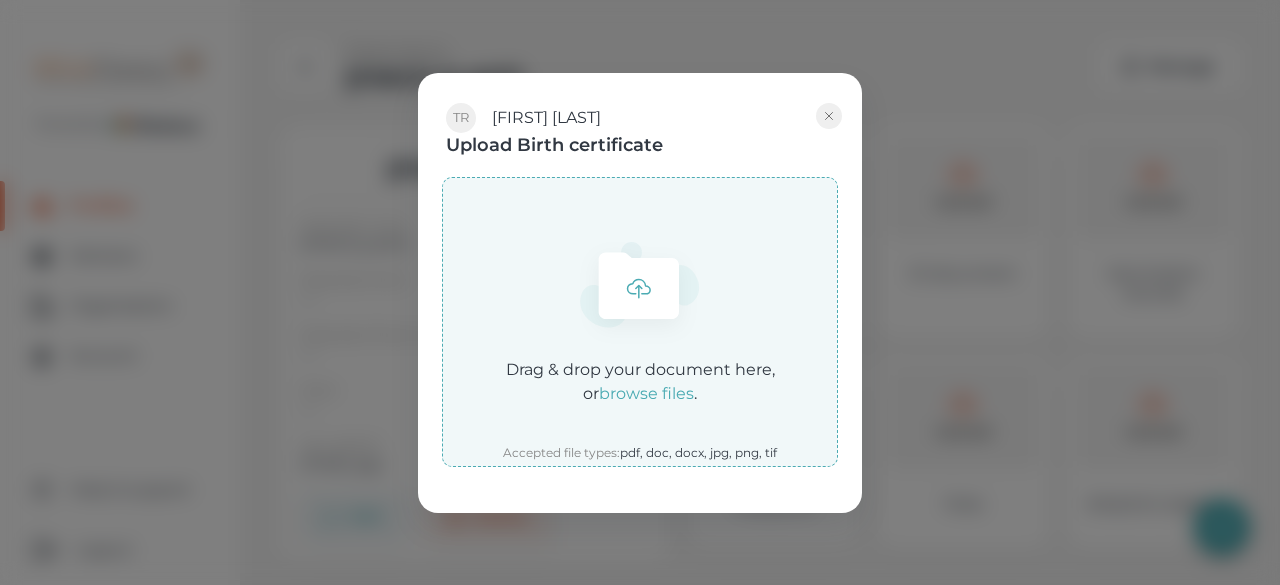 click on "browse files" at bounding box center [646, 393] 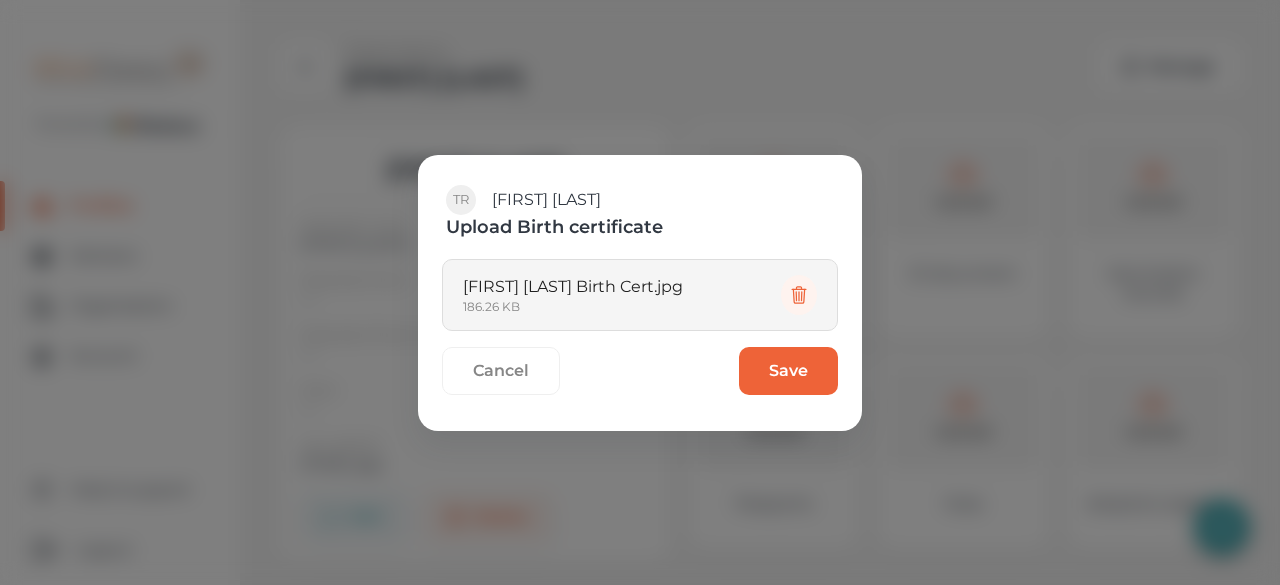 click on "Save" at bounding box center [788, 371] 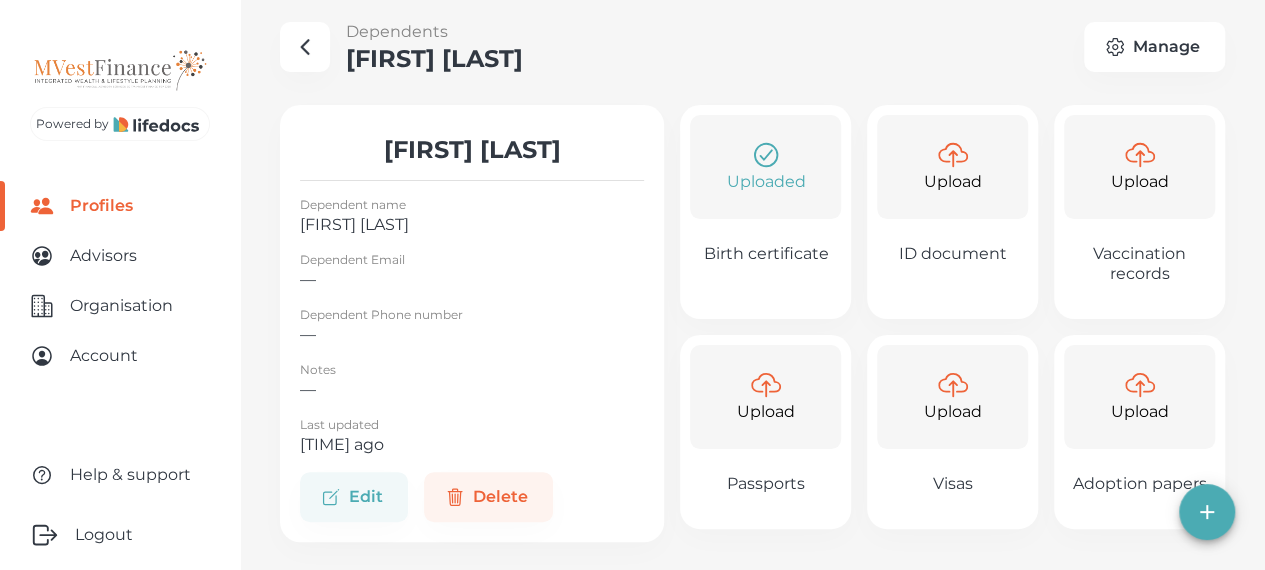 scroll, scrollTop: 32, scrollLeft: 0, axis: vertical 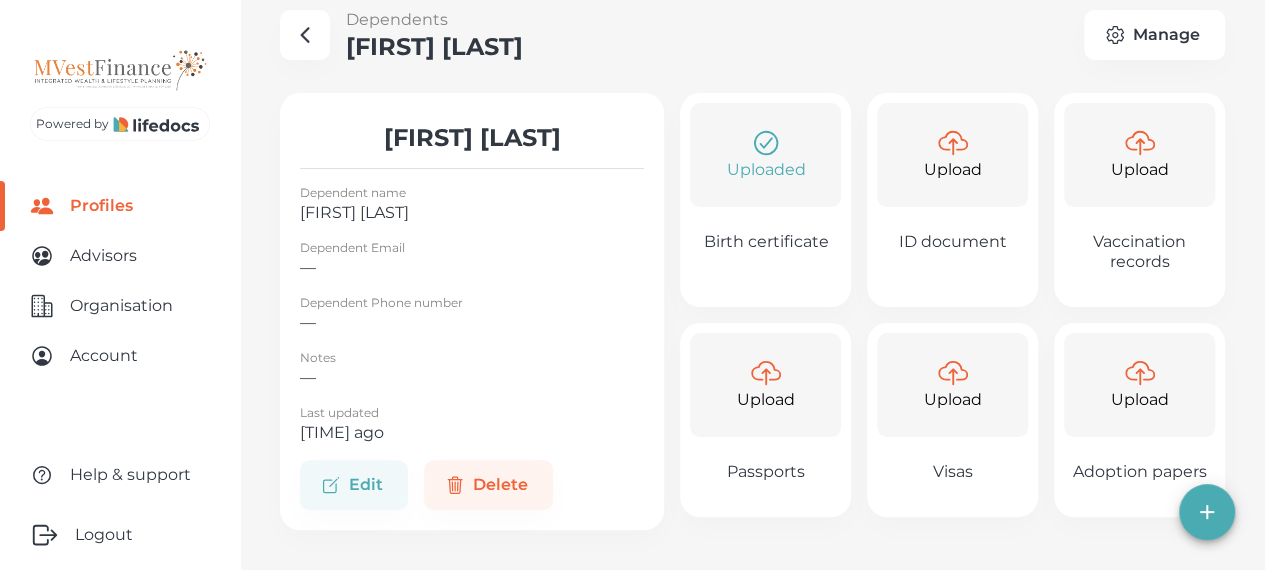 click on "Passports" at bounding box center [766, 472] 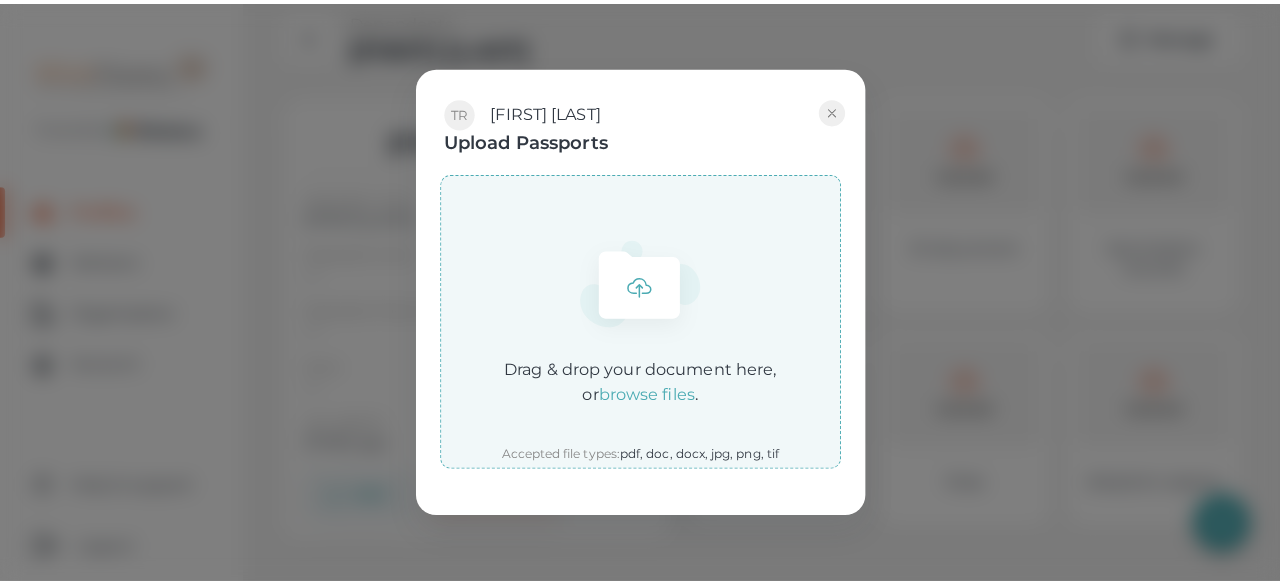 scroll, scrollTop: 16, scrollLeft: 0, axis: vertical 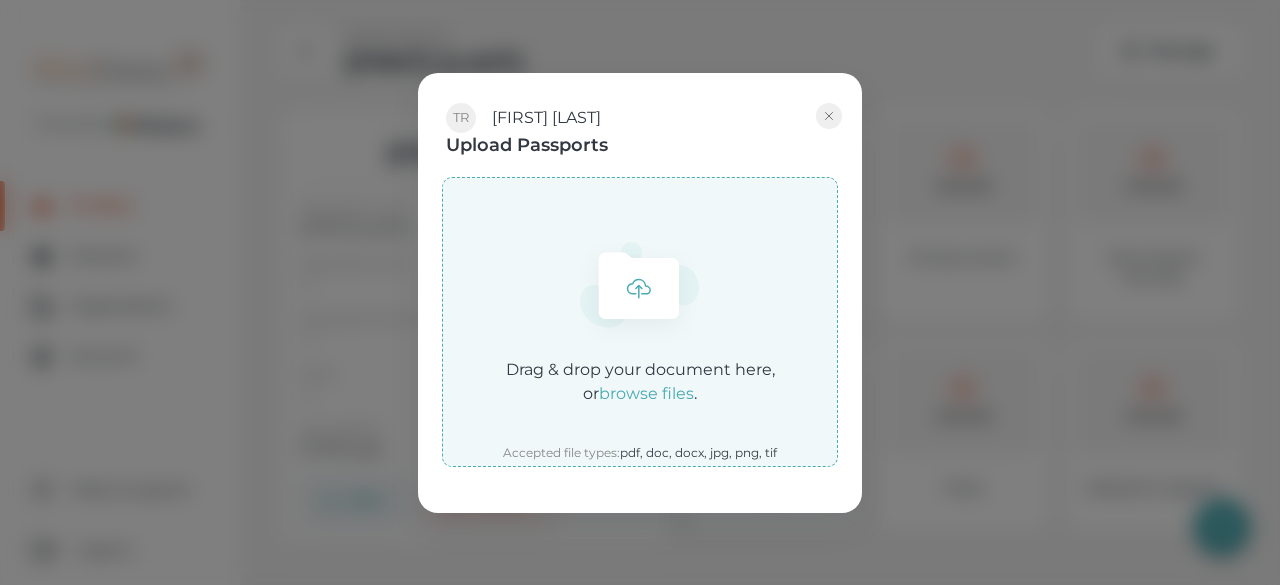 click on "browse files" at bounding box center [646, 393] 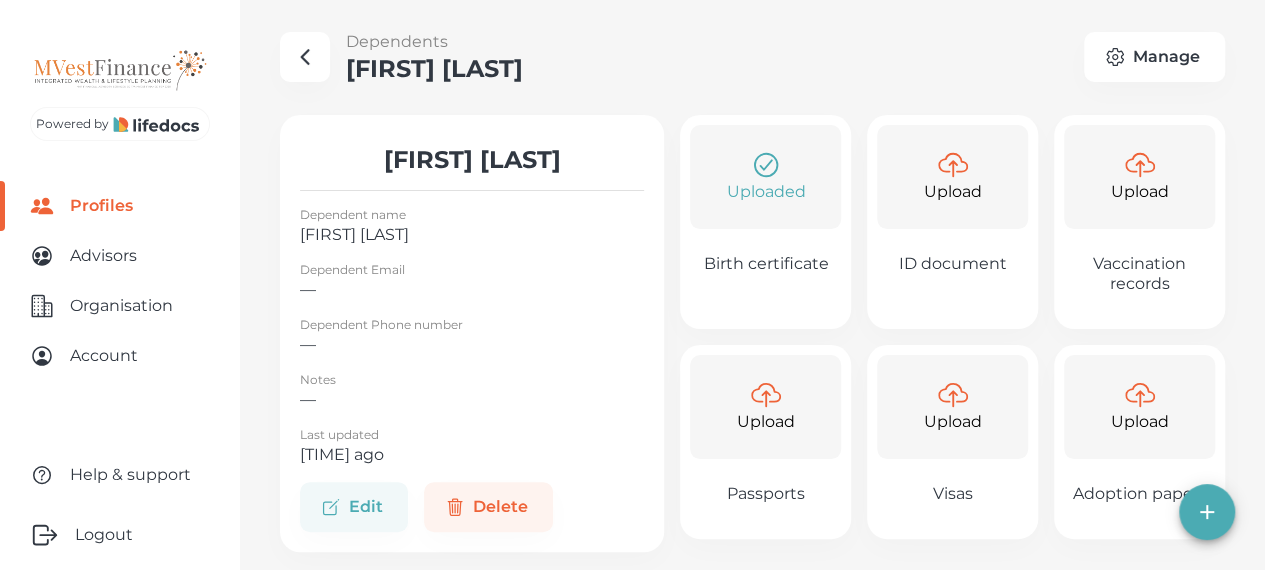 scroll, scrollTop: 0, scrollLeft: 0, axis: both 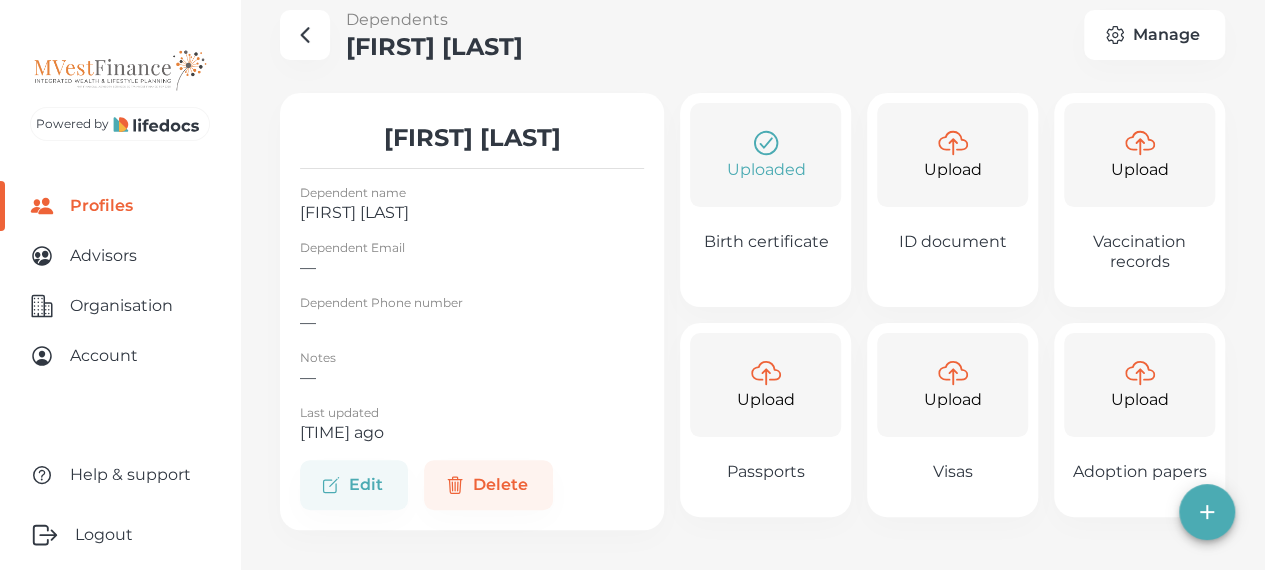 click on "Passports" at bounding box center (766, 472) 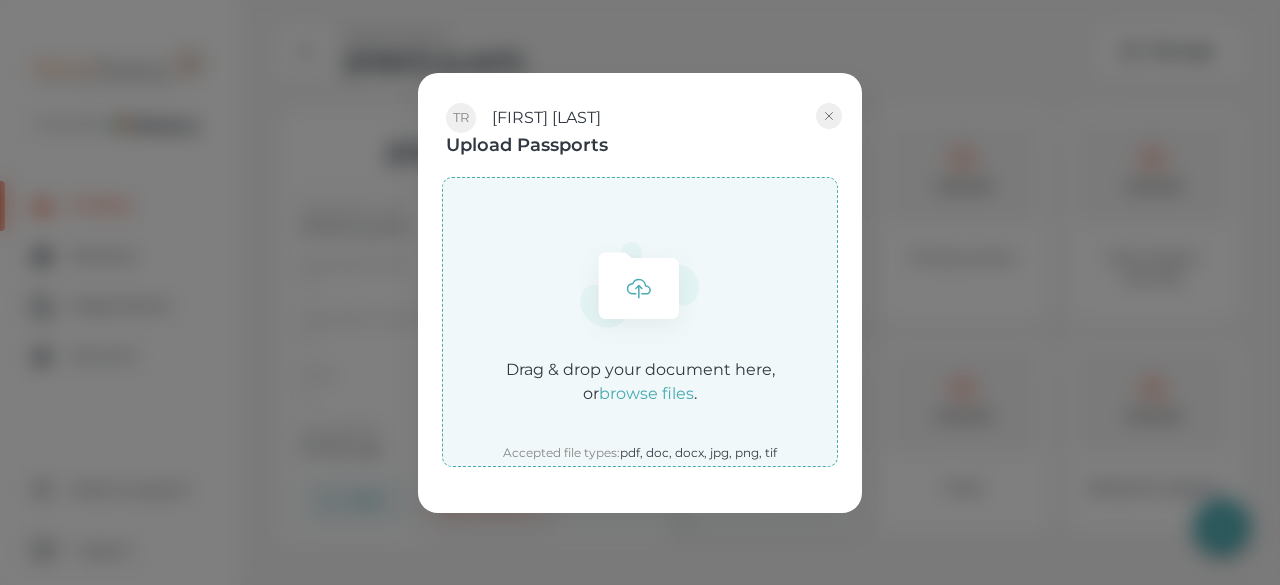 click on "browse files" at bounding box center (646, 393) 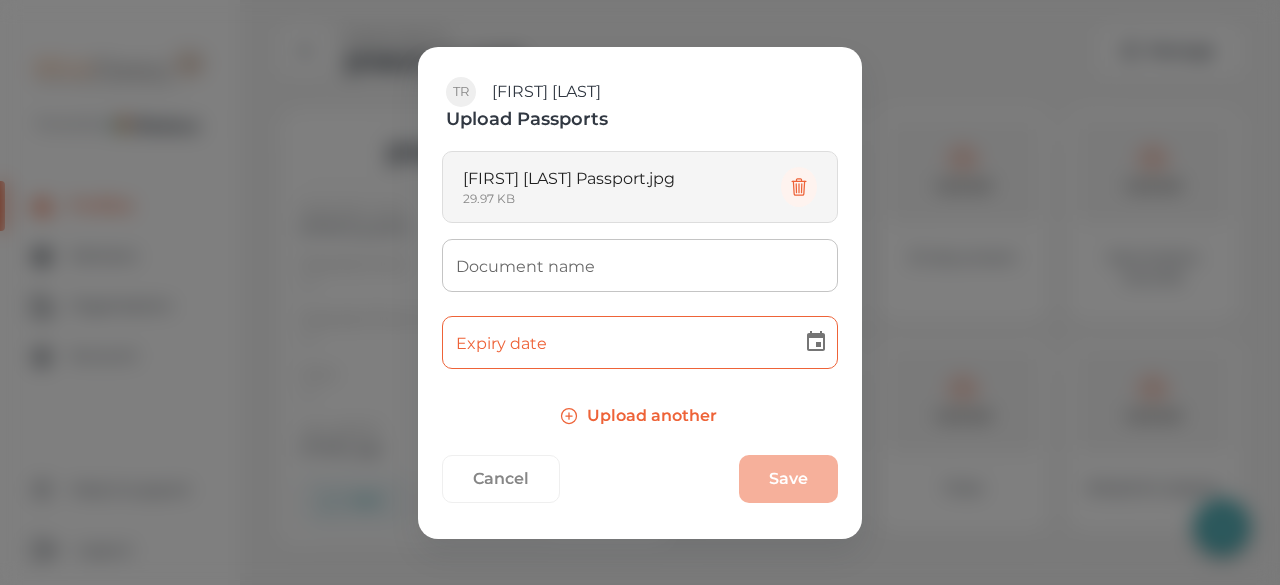 click on "Expiry date" at bounding box center [615, 342] 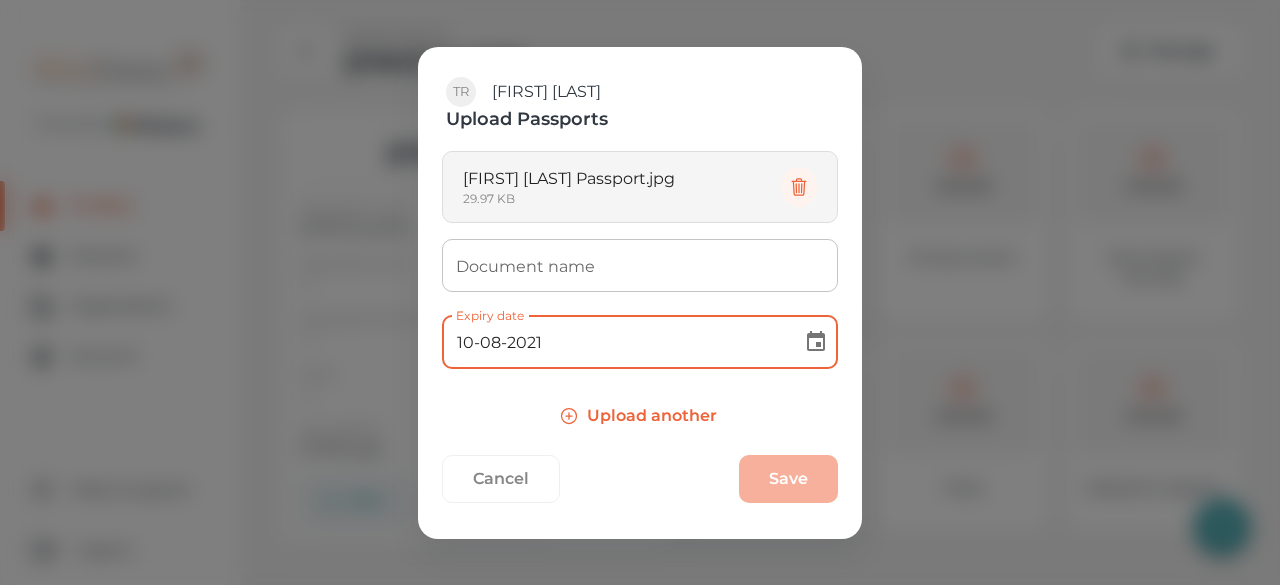 type on "10-08-2021" 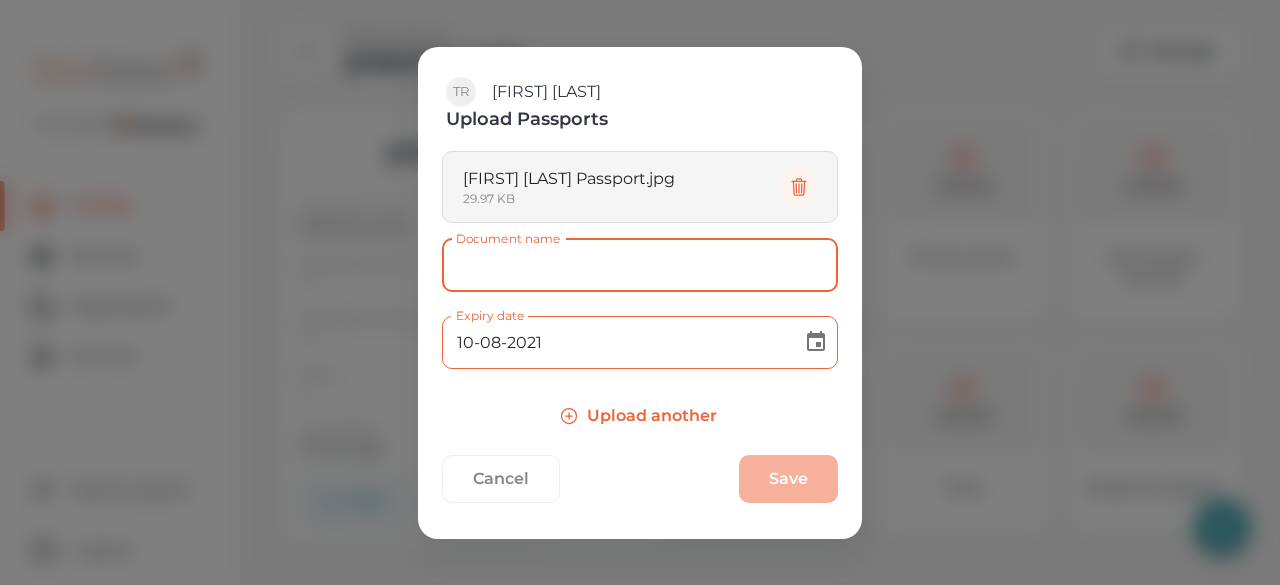click on "Document name" at bounding box center (640, 265) 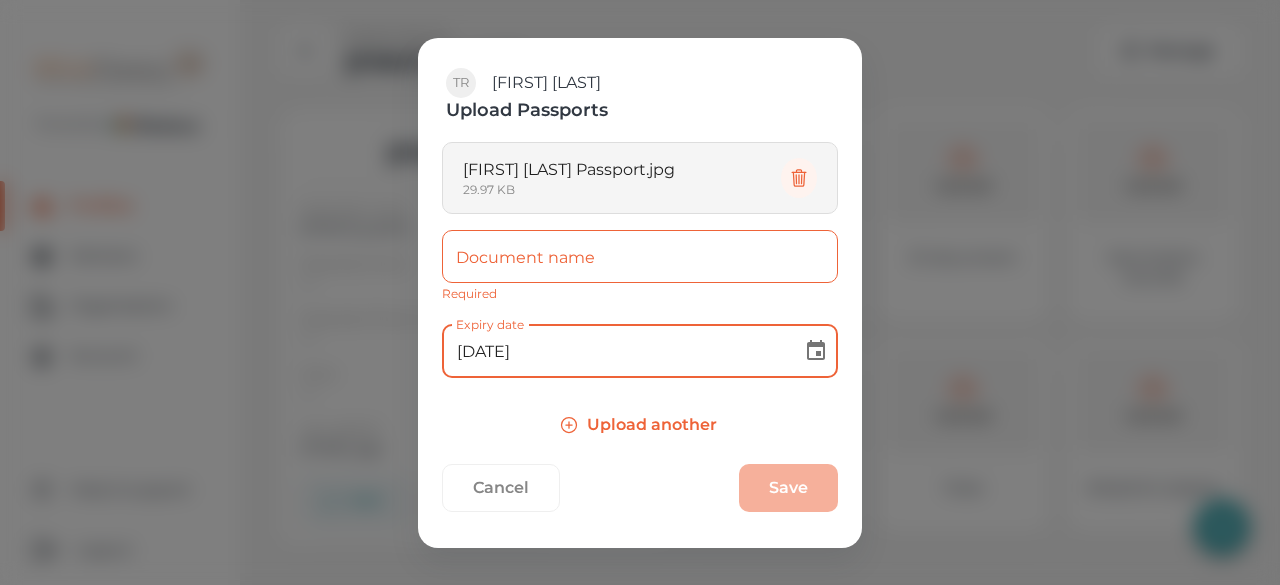 click on "[DATE]" at bounding box center (615, 351) 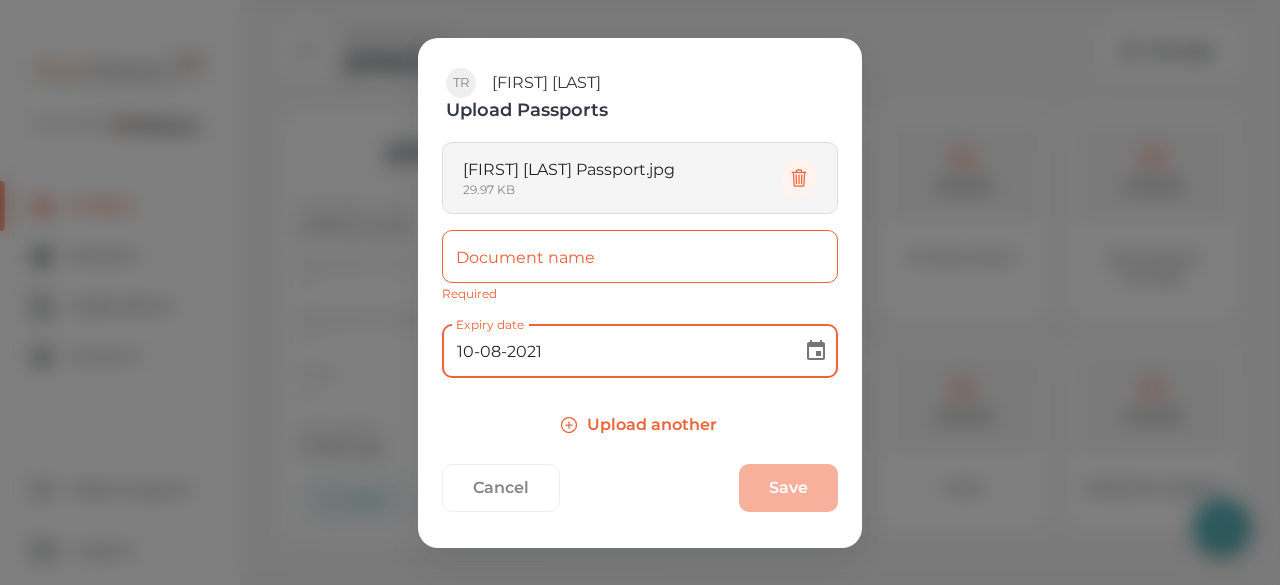 click on "Document name" at bounding box center (640, 256) 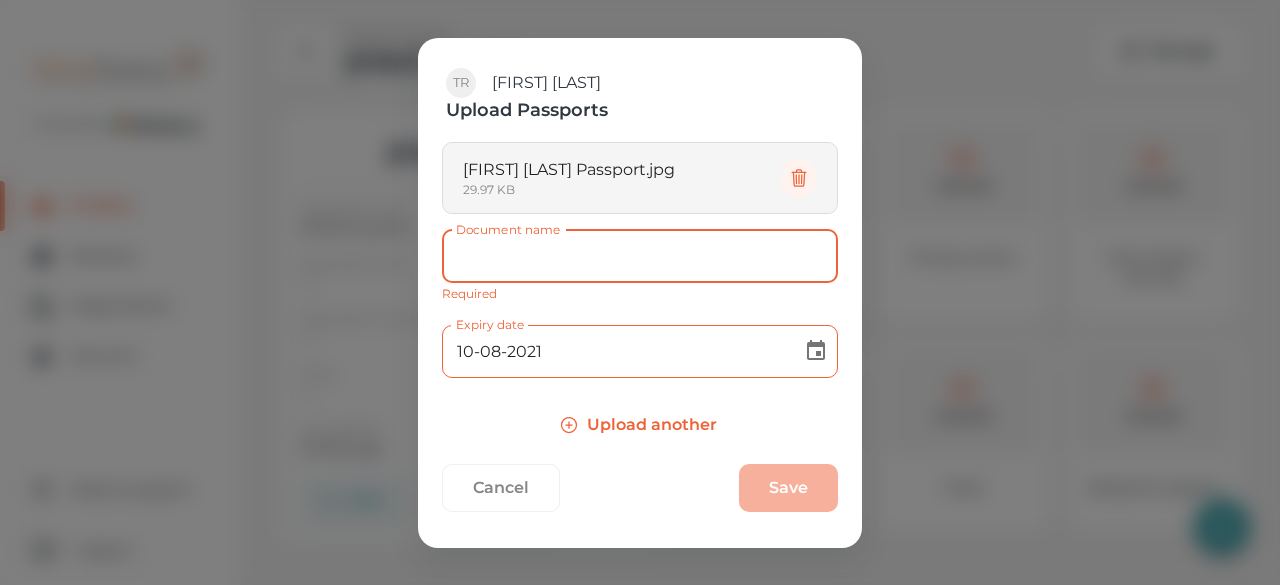 click on "Cancel Save" at bounding box center [640, 488] 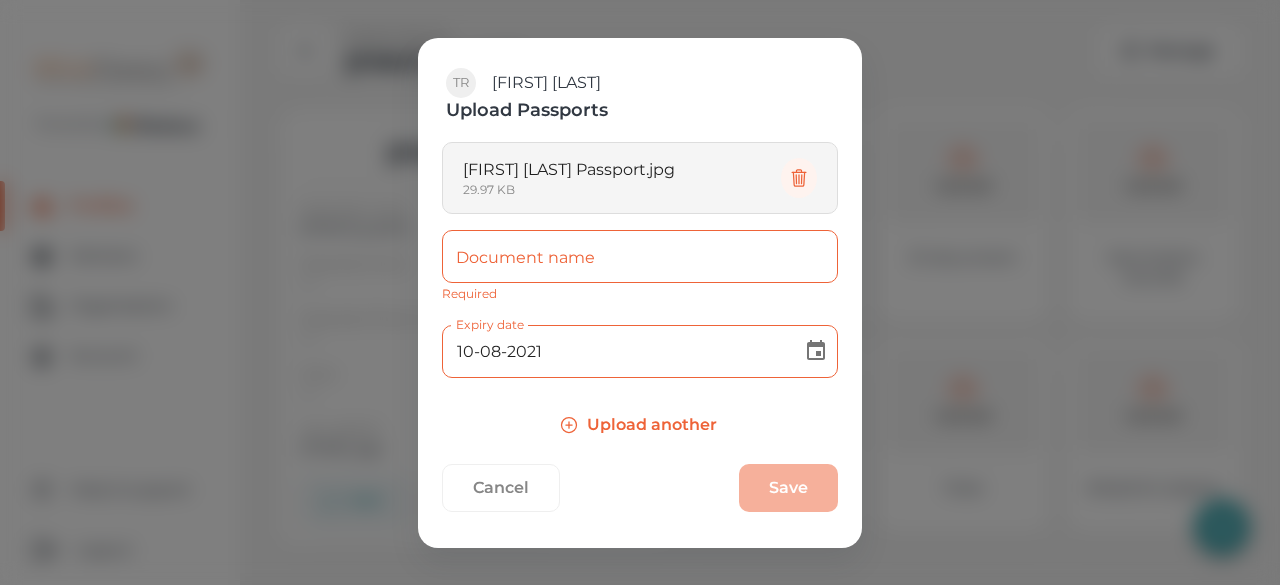 click on "Cancel Save" at bounding box center [640, 488] 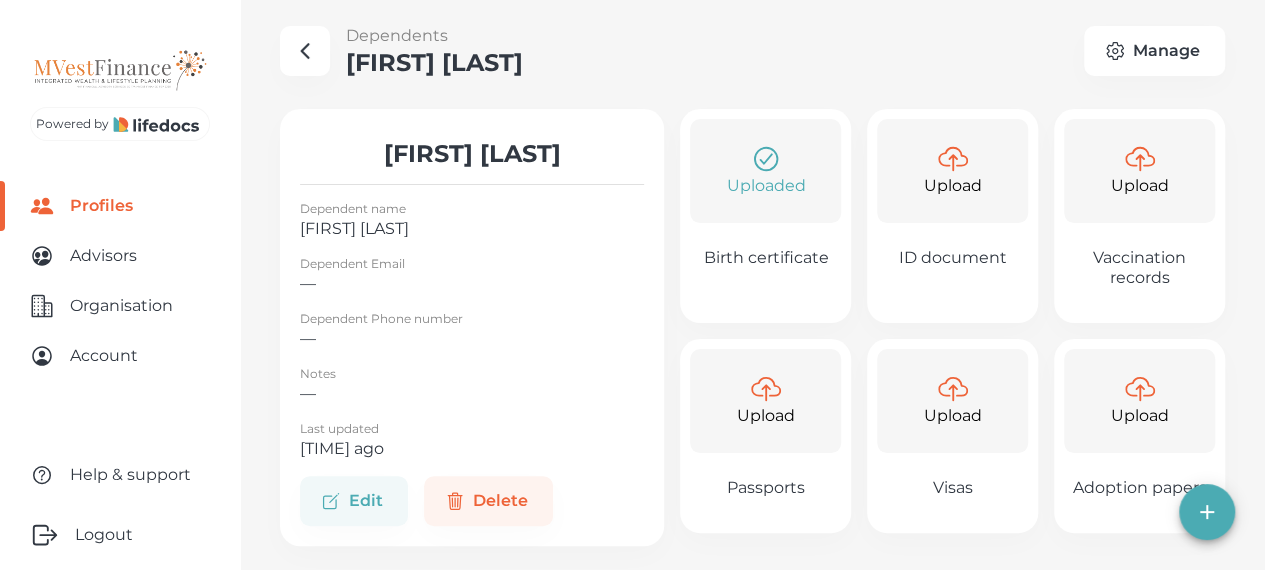 click on "Upload" at bounding box center [766, 416] 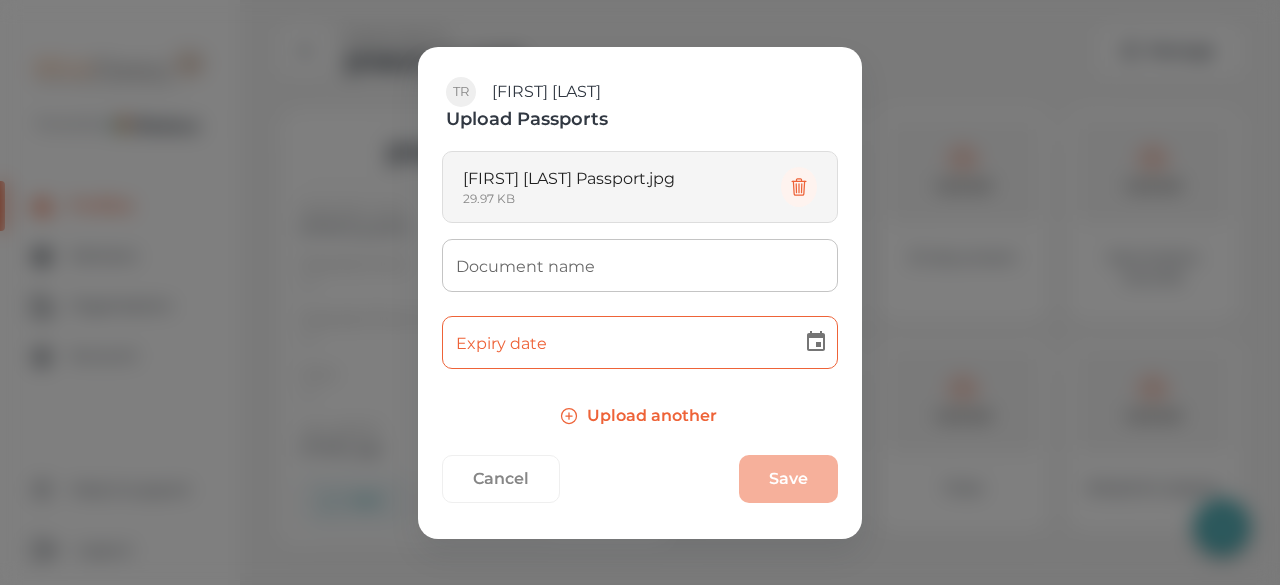 click on "Expiry date" at bounding box center (615, 342) 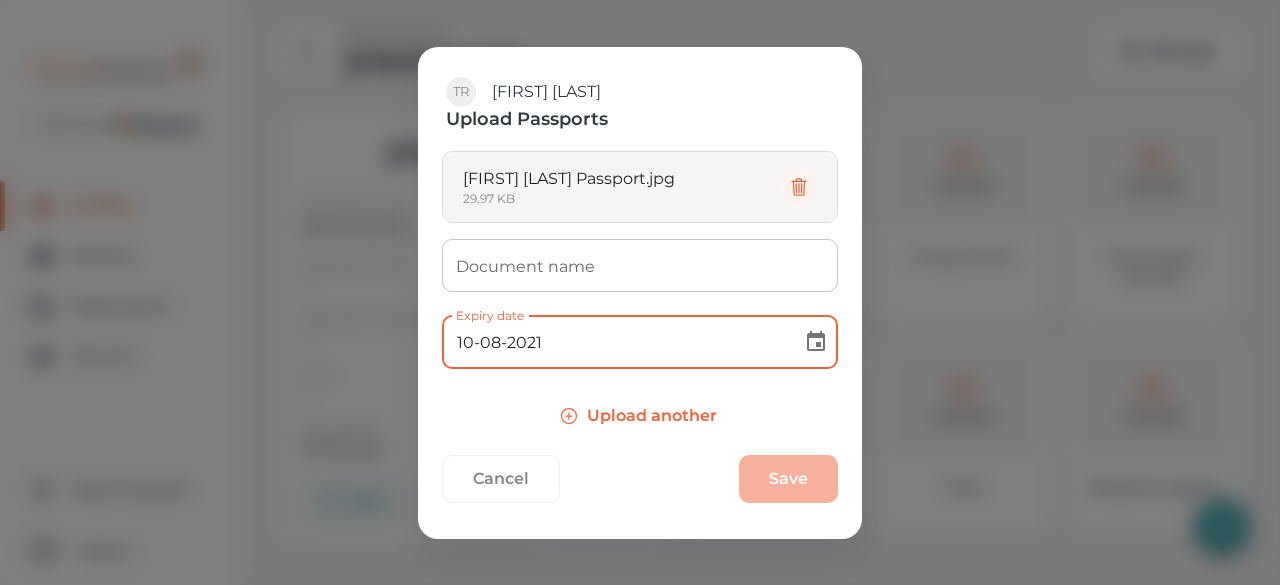type on "10-08-2021" 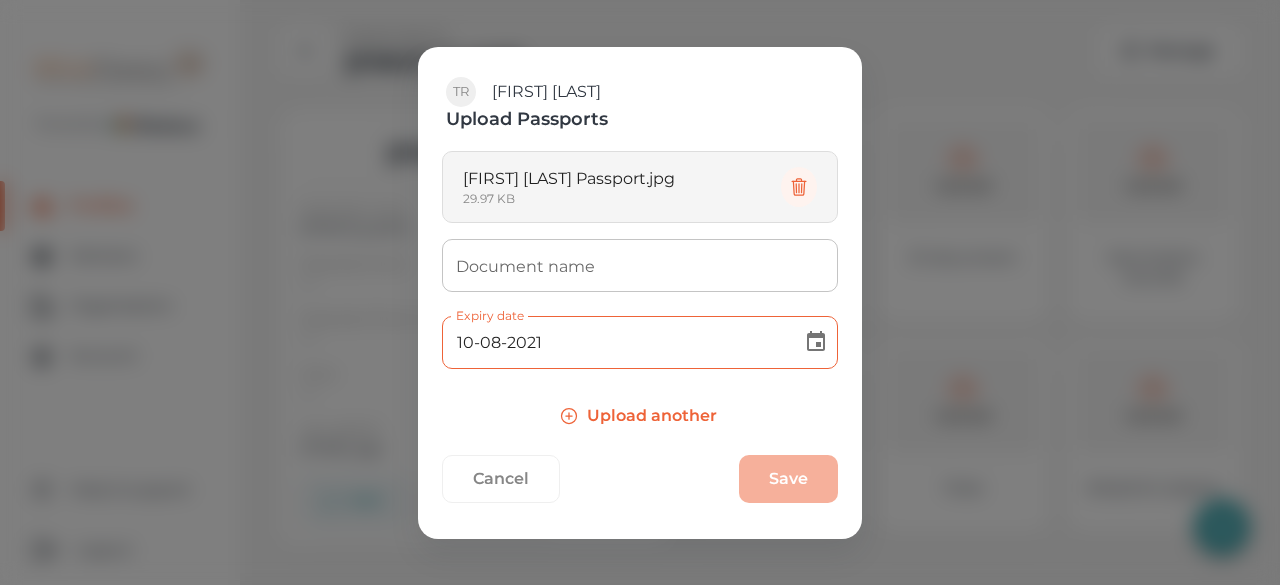 click on "Cancel Save" at bounding box center (640, 479) 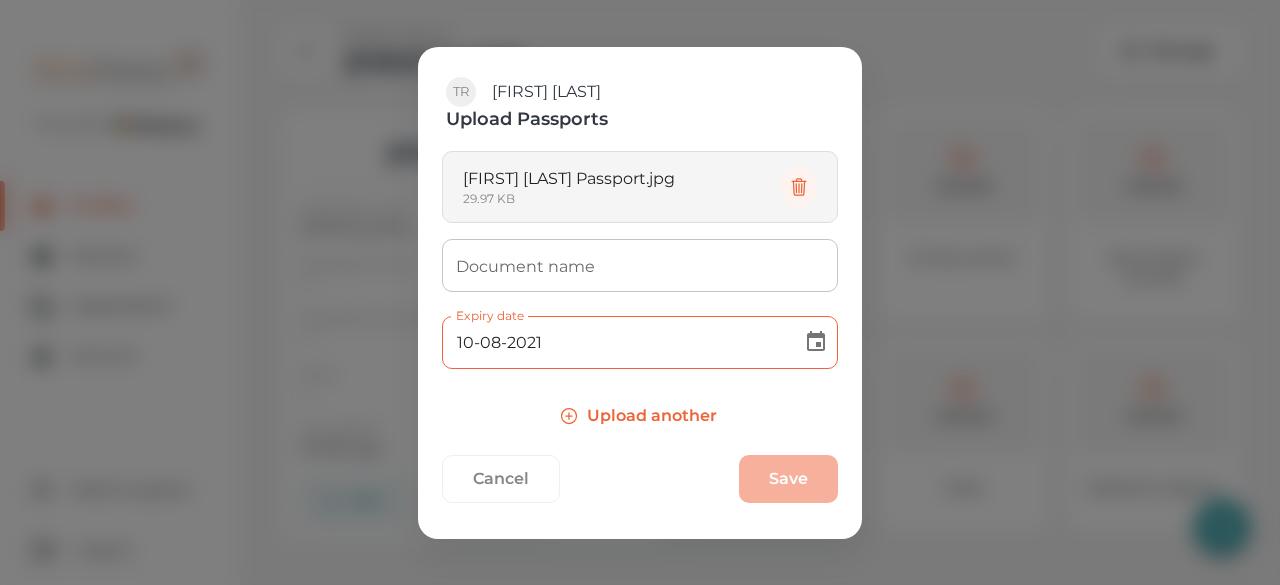click on "Cancel" at bounding box center (501, 479) 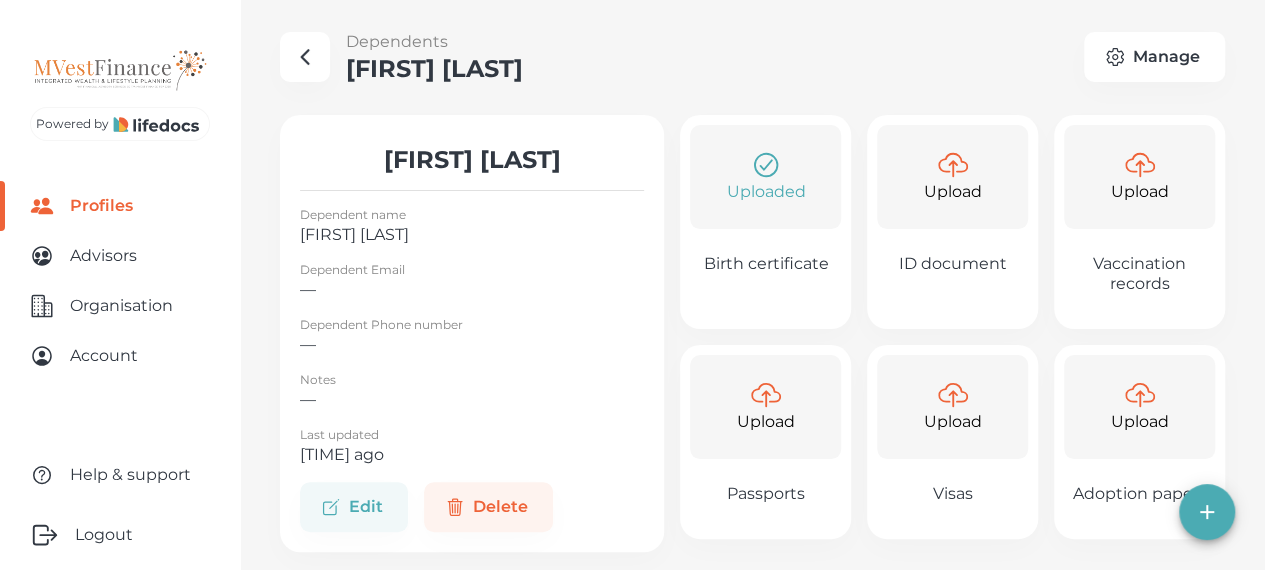 scroll, scrollTop: 0, scrollLeft: 0, axis: both 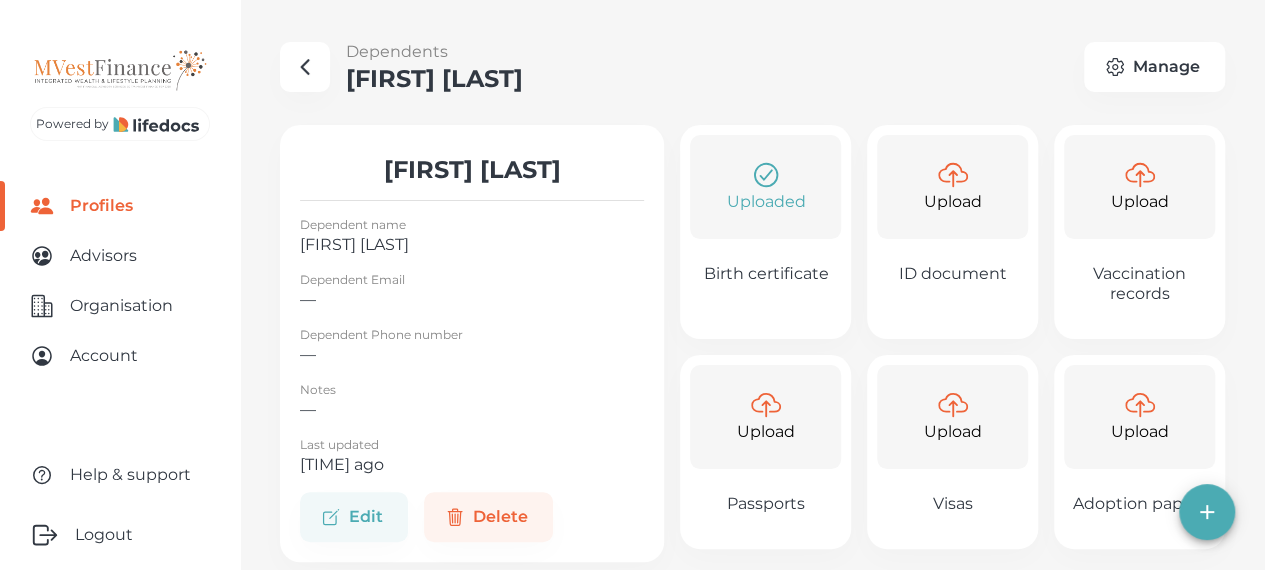 click at bounding box center (305, 67) 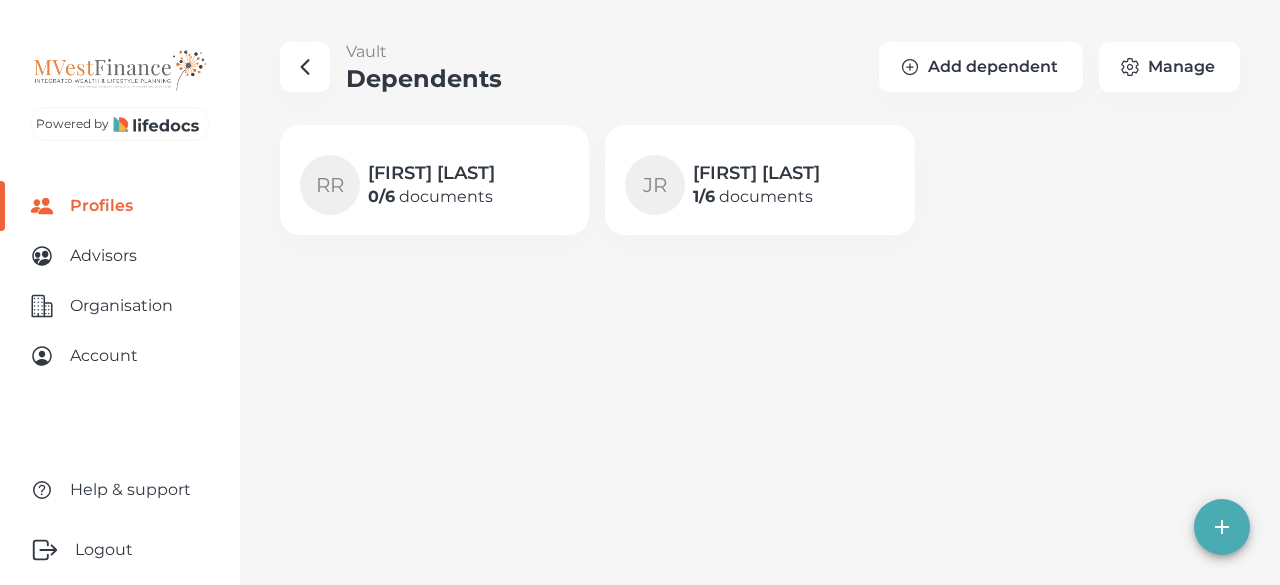 click on "0  /  6   documents" at bounding box center (431, 197) 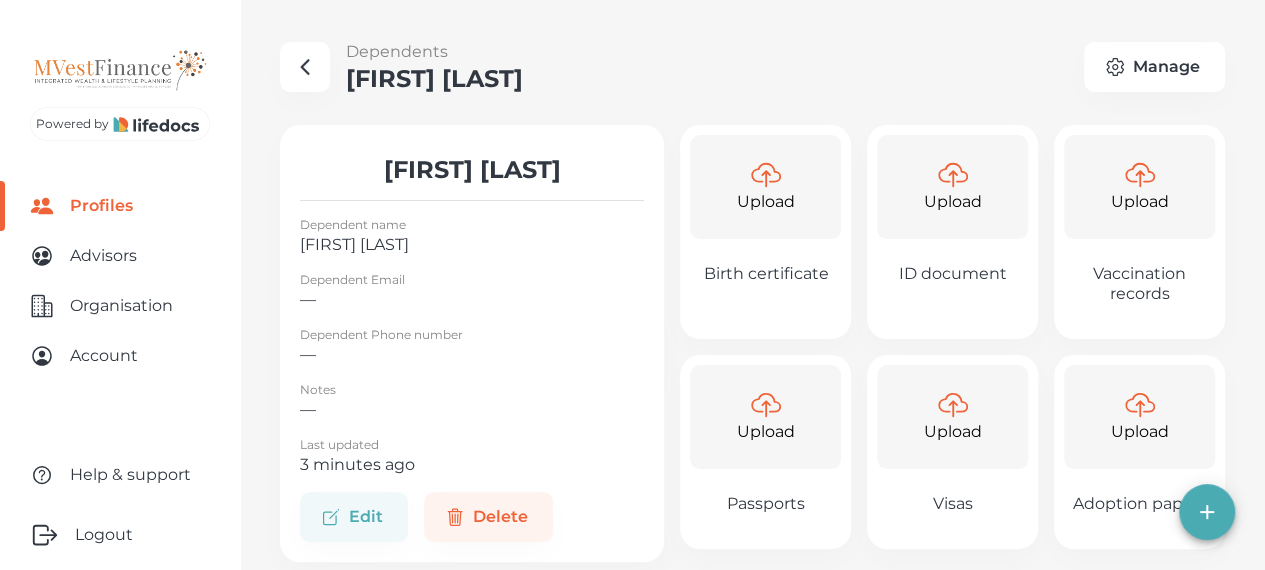click on "Upload" at bounding box center (766, 202) 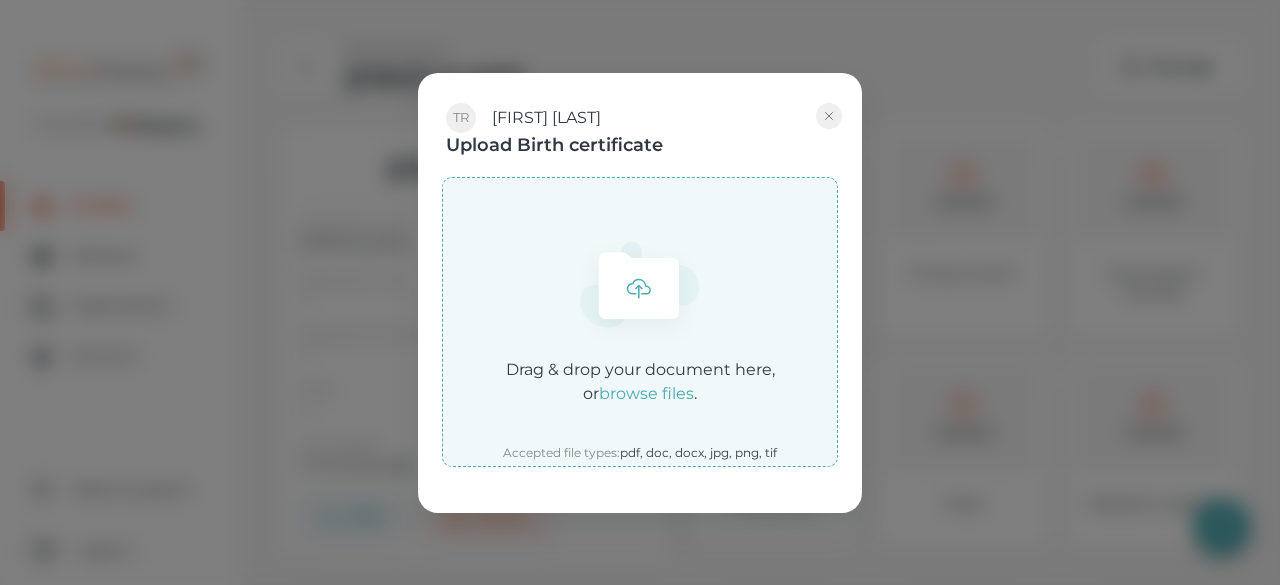 click on "Drag & drop your document here,   or  browse files ." at bounding box center [640, 382] 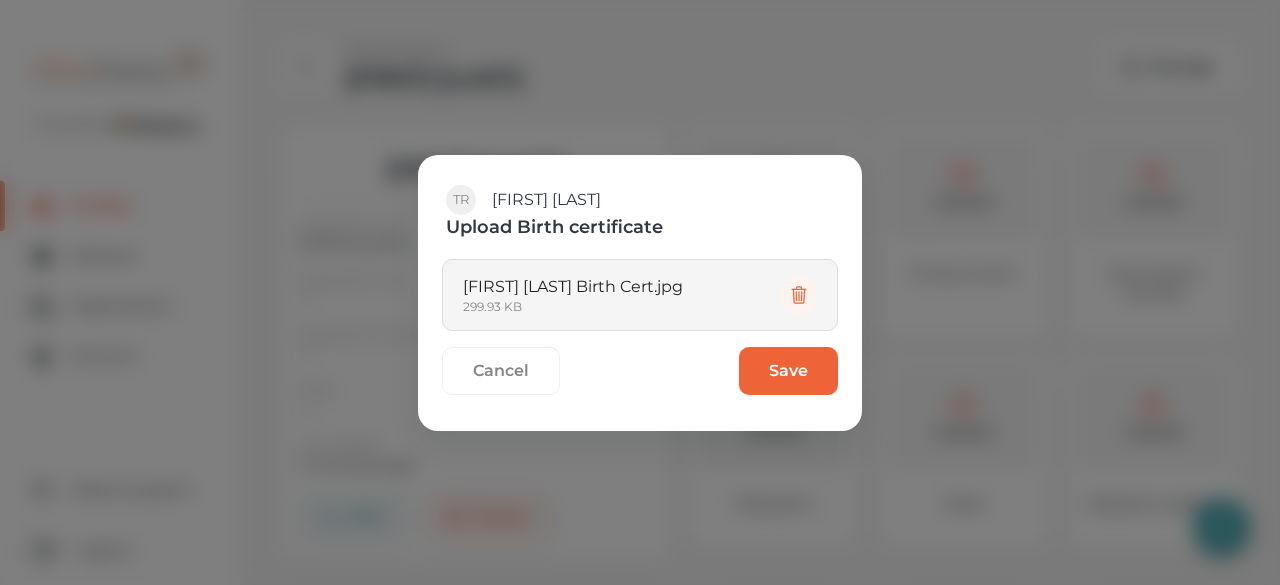 click on "Save" at bounding box center (788, 371) 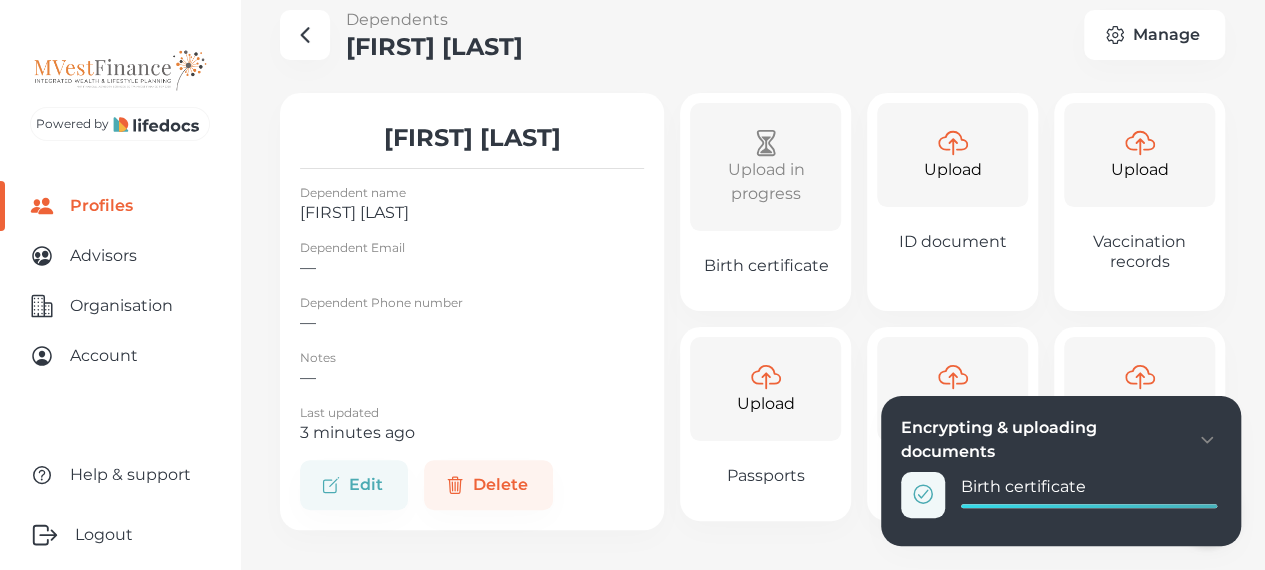 click on "Passports" at bounding box center [766, 476] 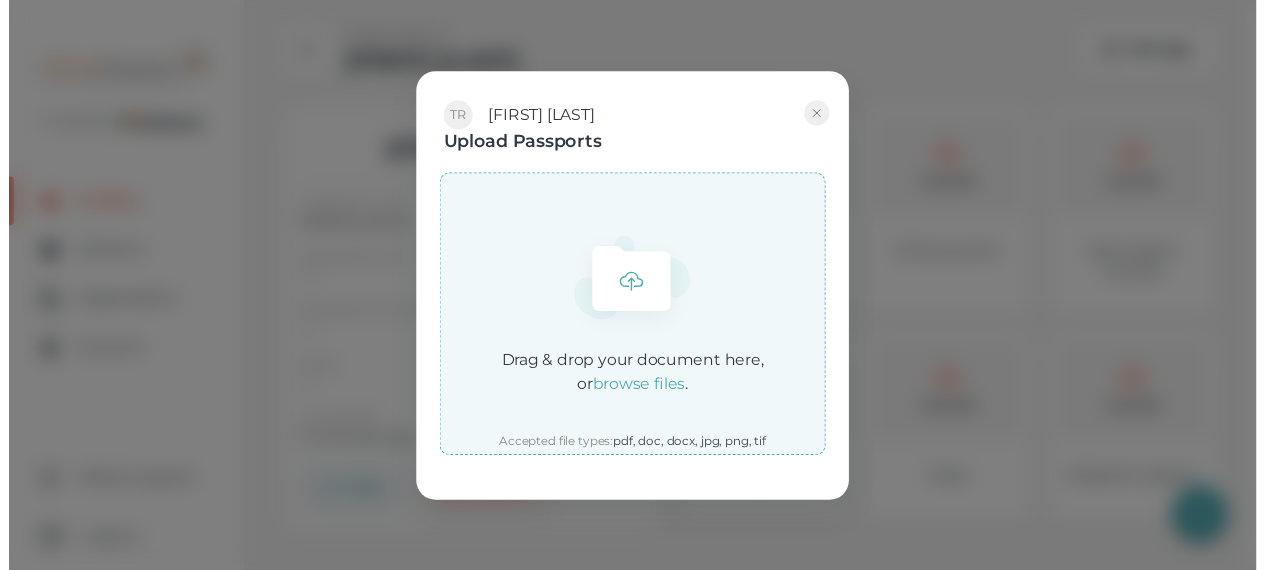 scroll, scrollTop: 0, scrollLeft: 0, axis: both 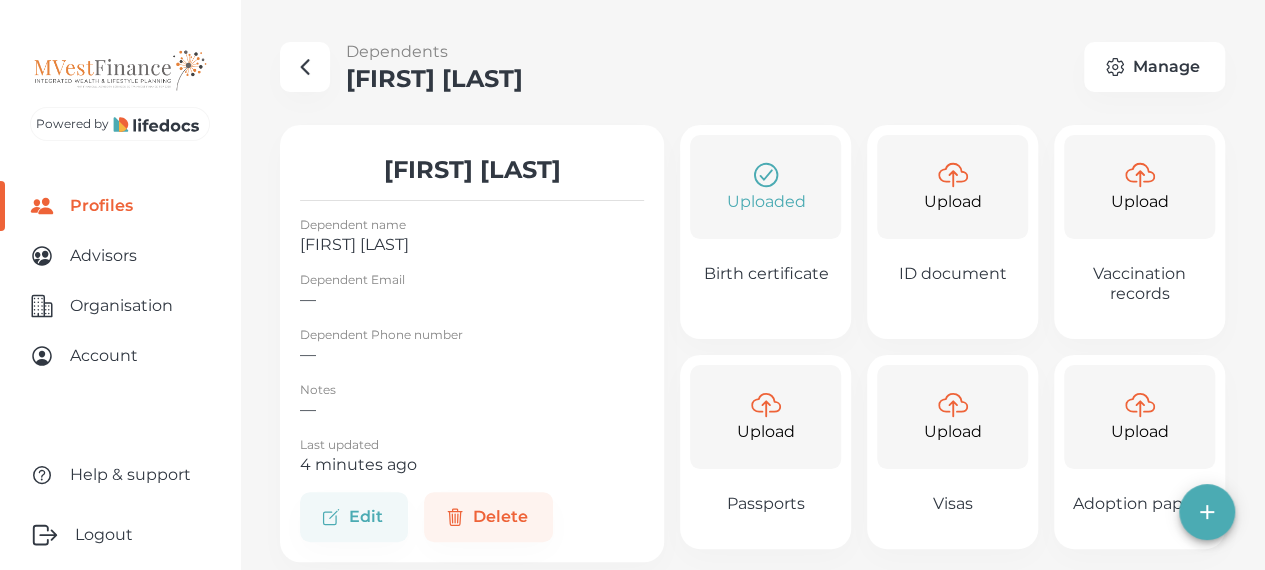 click on "Passports" at bounding box center [766, 504] 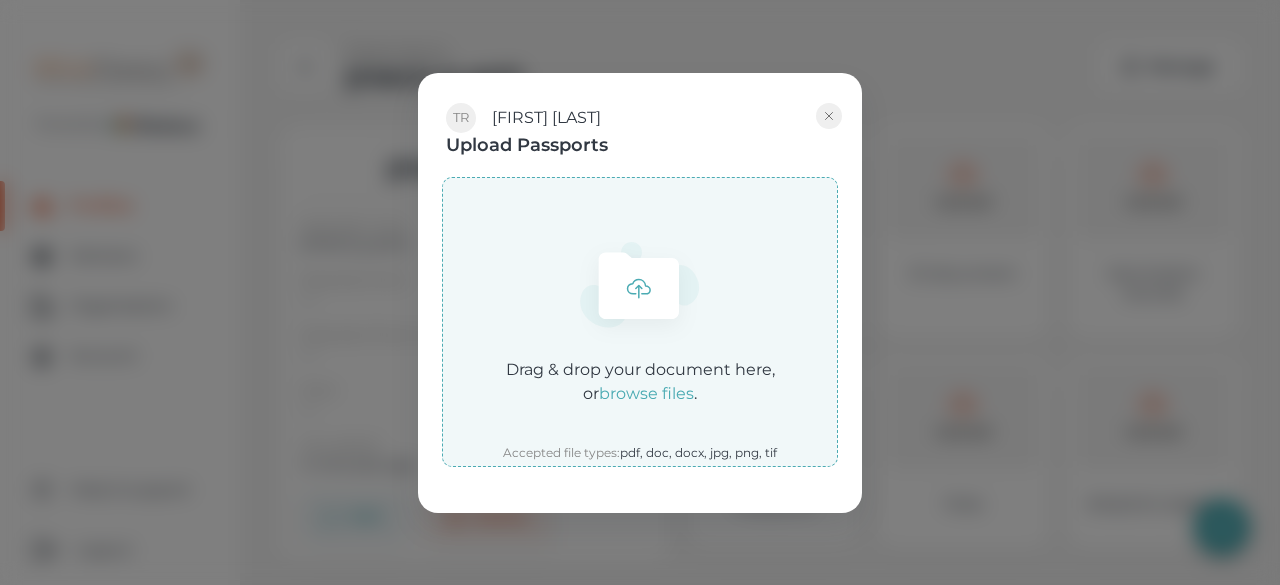 click on "browse files" at bounding box center (646, 393) 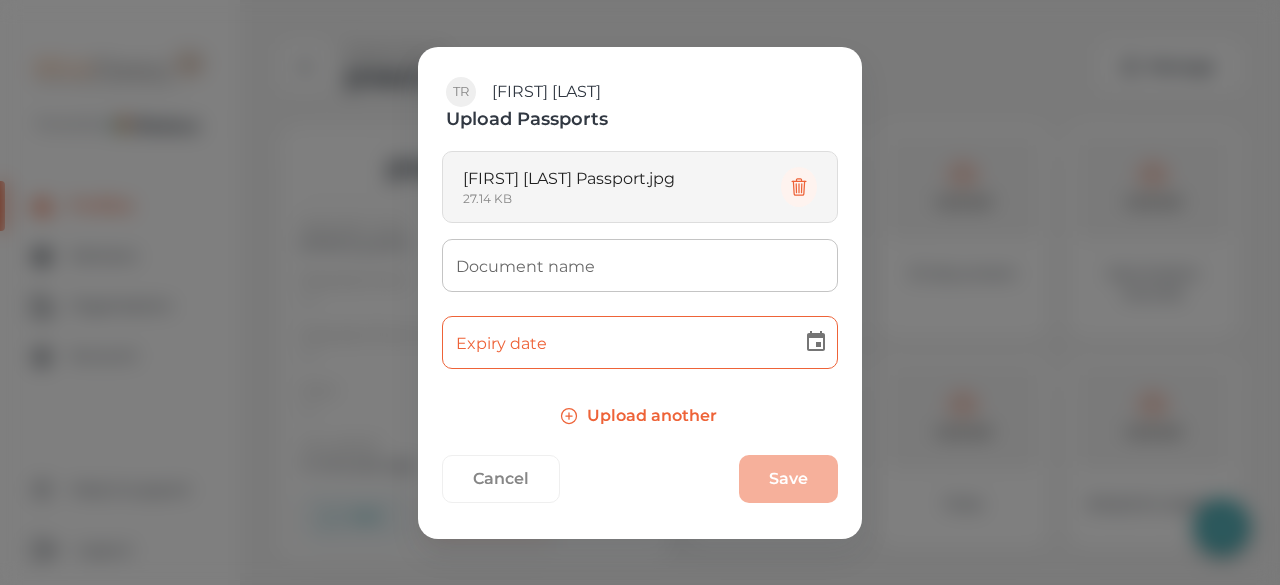 click on "[FIRST] [LAST] [INITIALS] Upload Passports [FIRST] [LAST] Passport.jpg [NUMBER] KB Document name Document name Expiry date Expiry date Upload another Cancel Save" at bounding box center (640, 292) 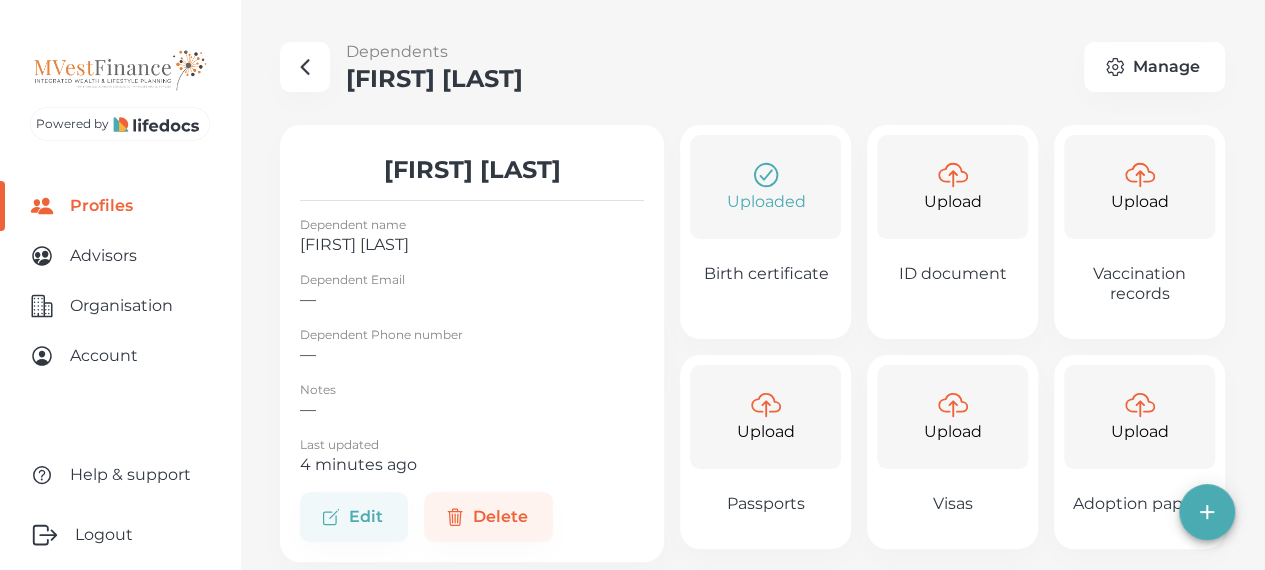 click at bounding box center (305, 67) 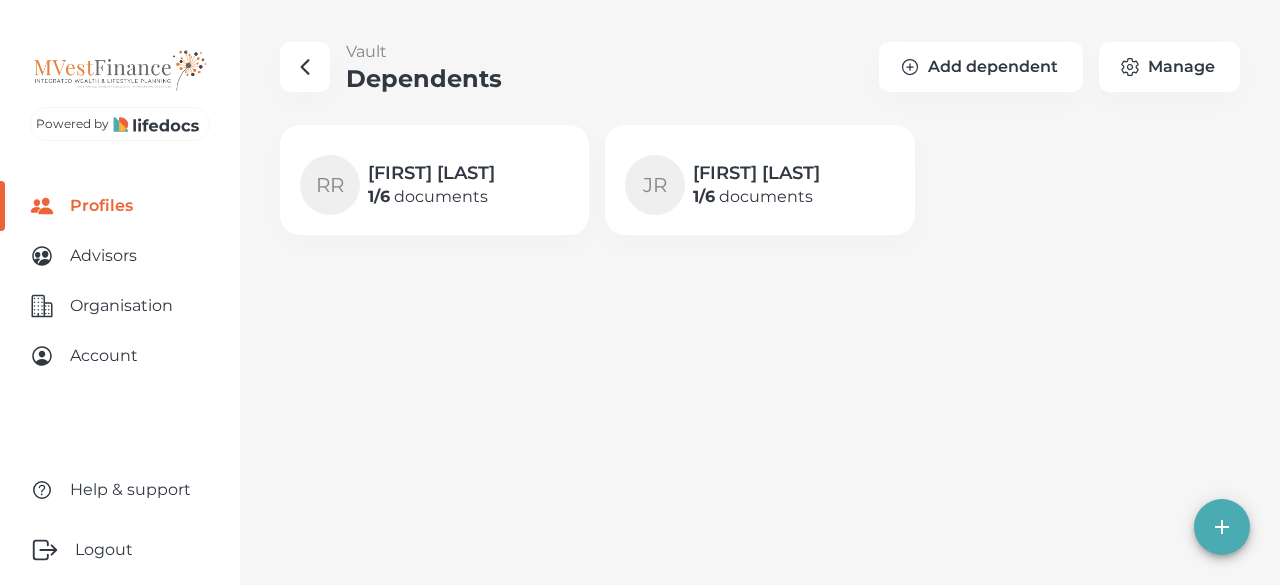 click on "Vault Dependents" at bounding box center [391, 66] 